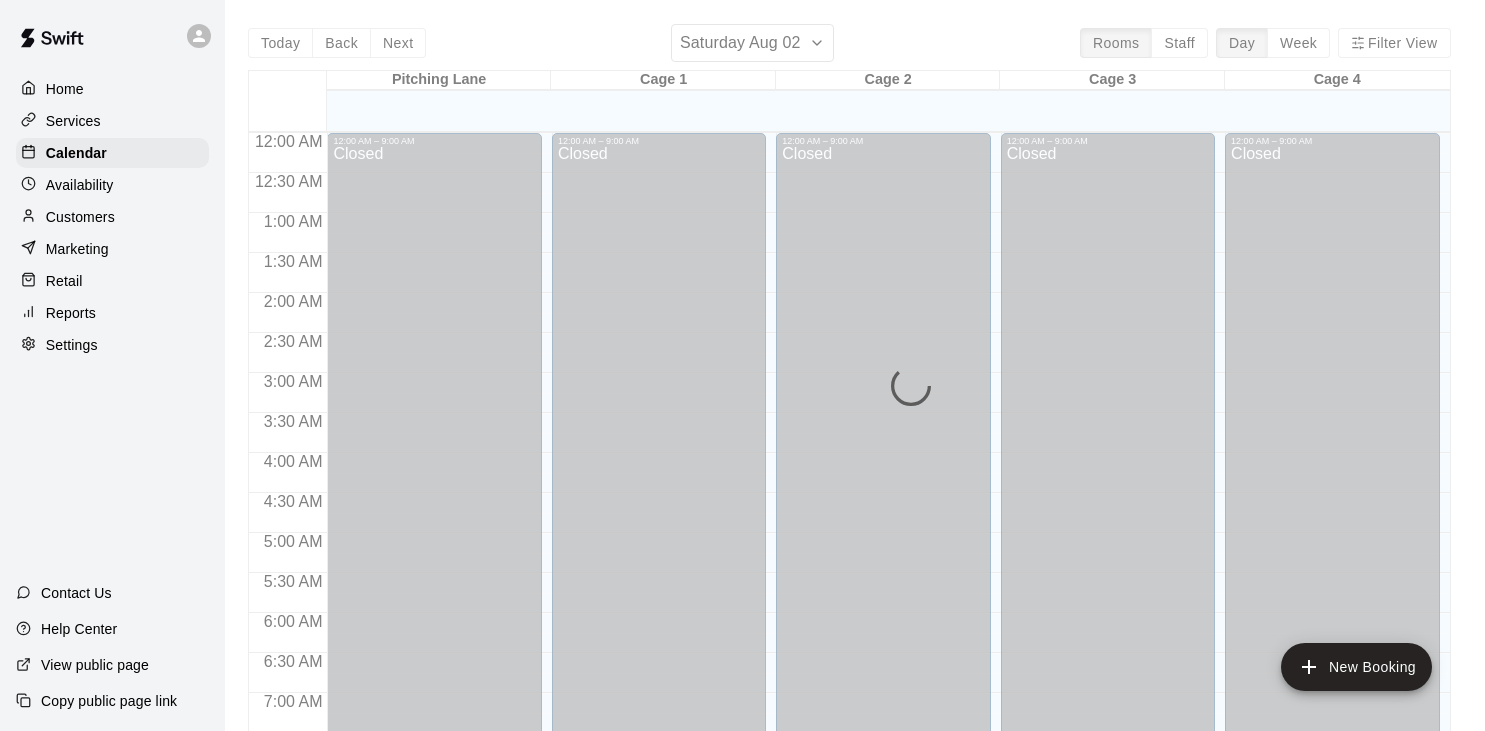 scroll, scrollTop: 0, scrollLeft: 0, axis: both 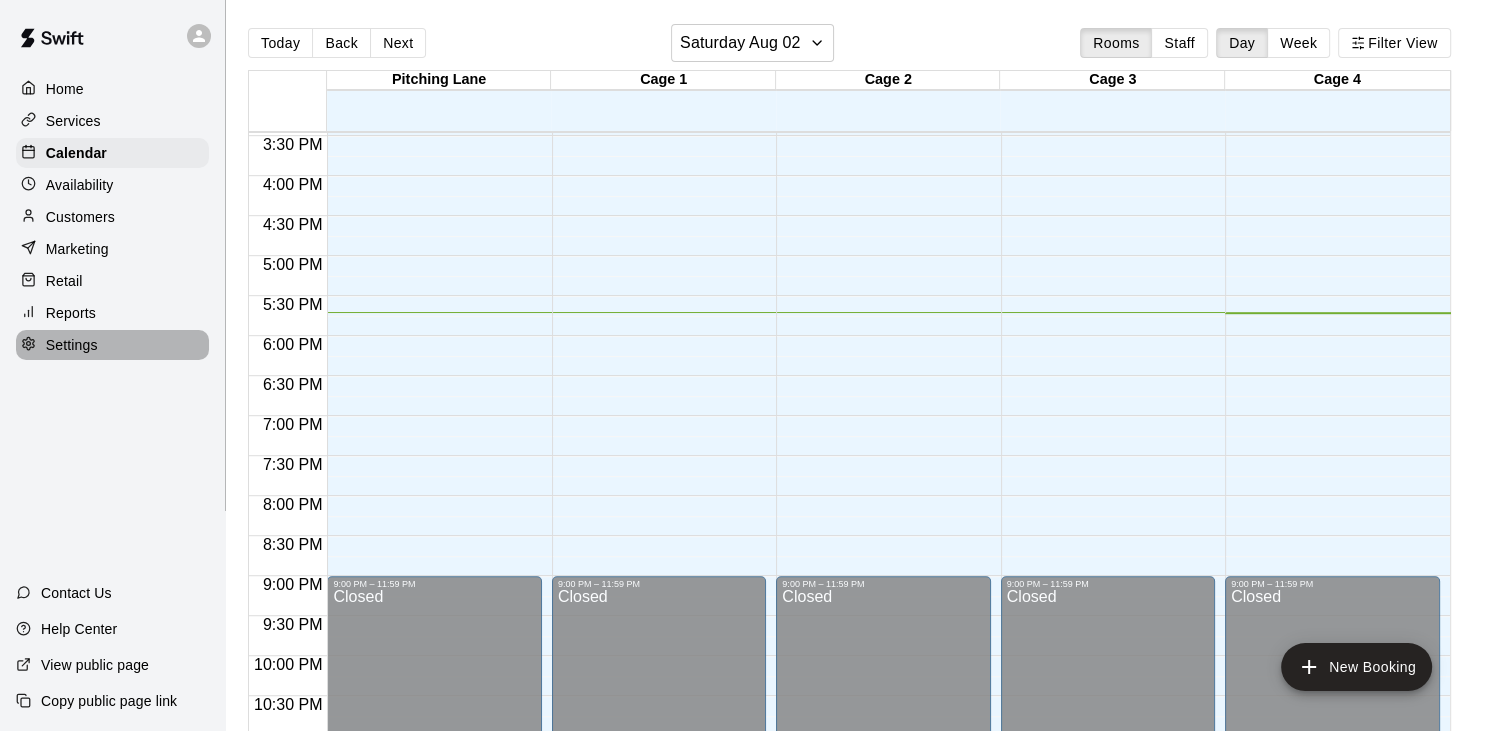 click at bounding box center (33, 345) 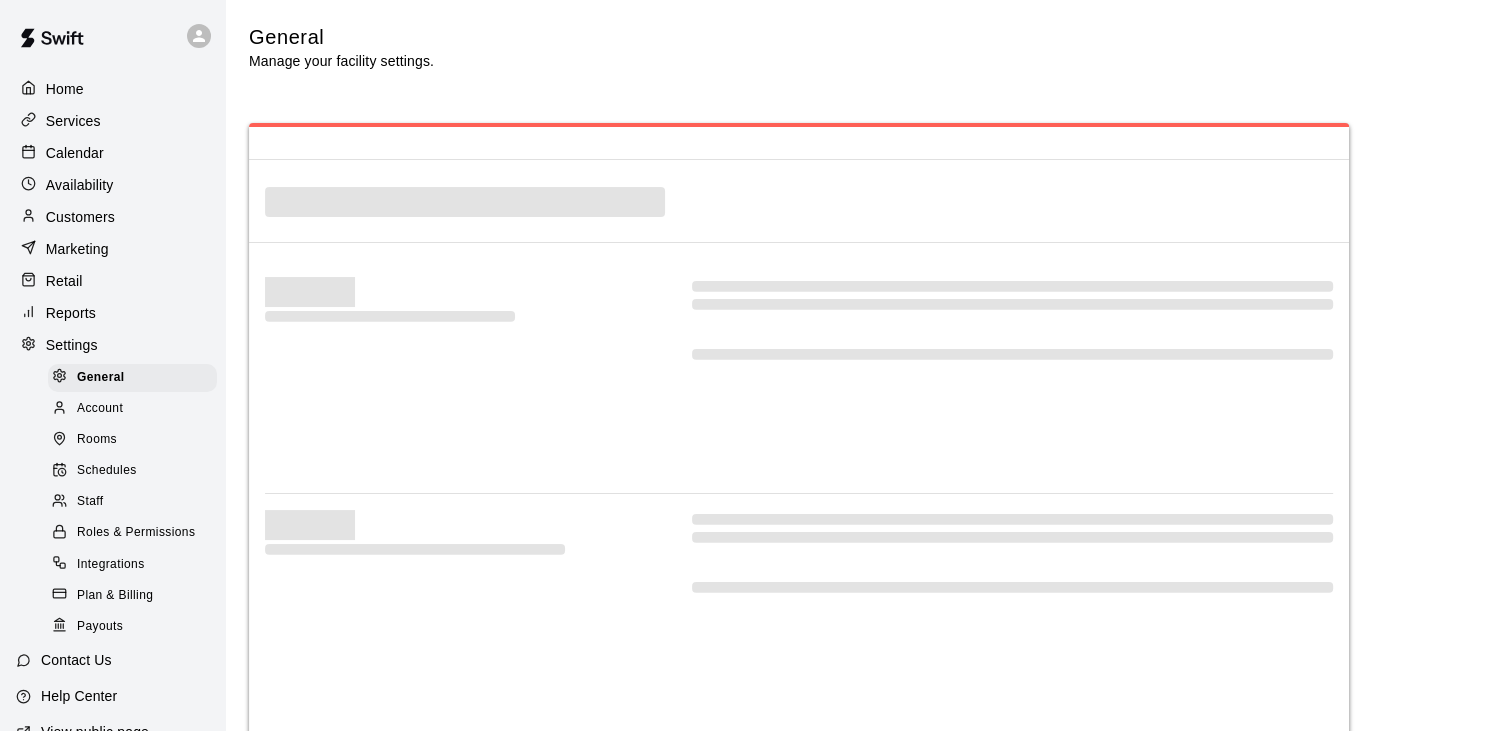 select on "**" 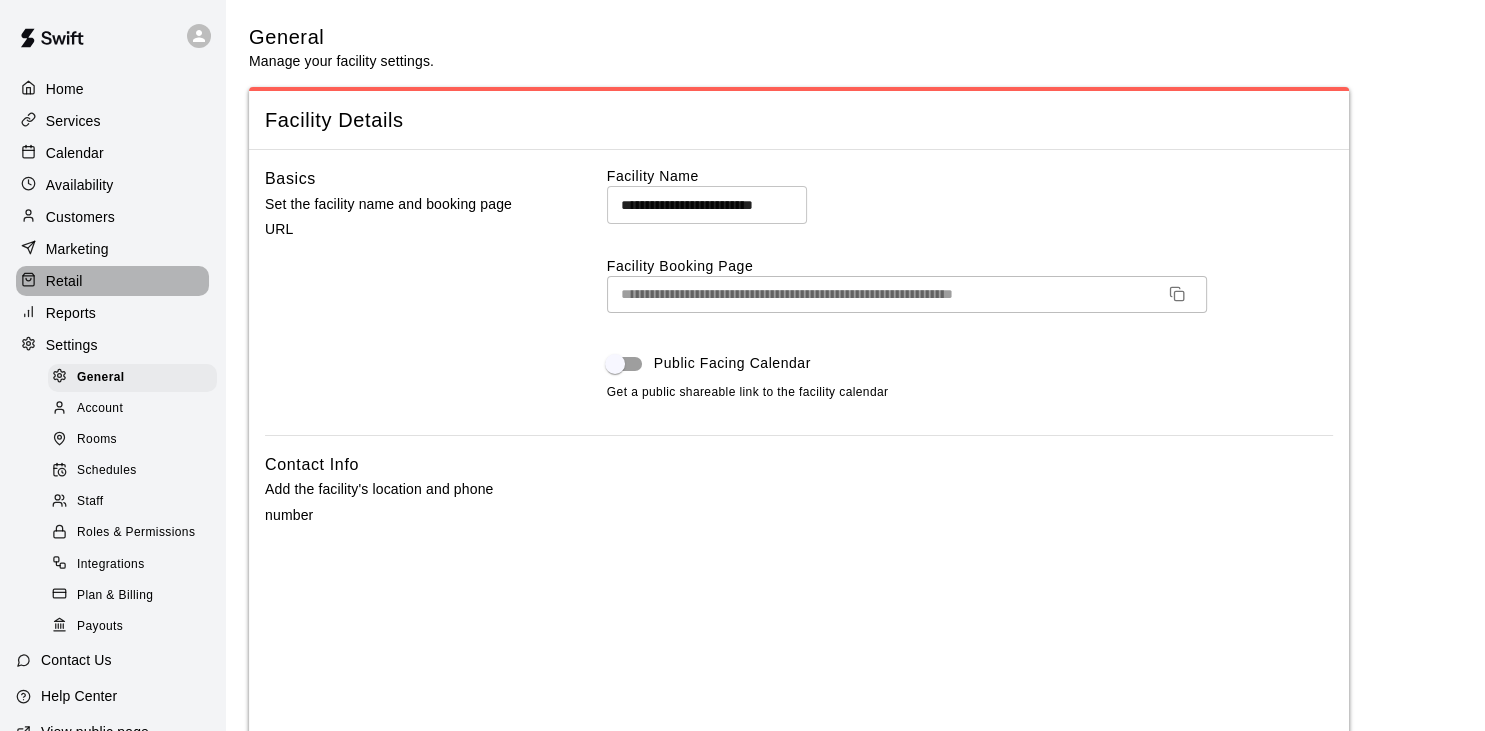 click on "Retail" at bounding box center [64, 281] 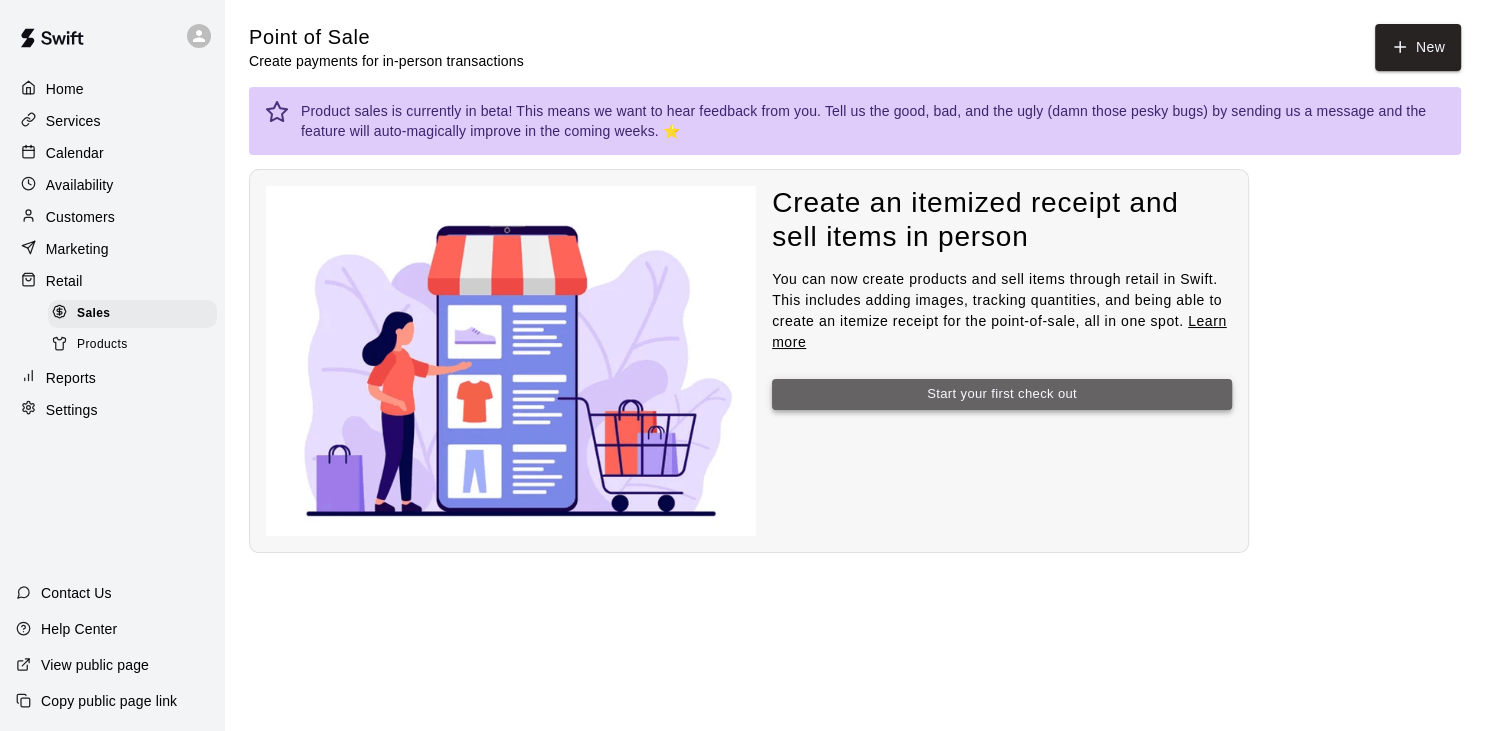 click on "Start your first check out" at bounding box center [1002, 394] 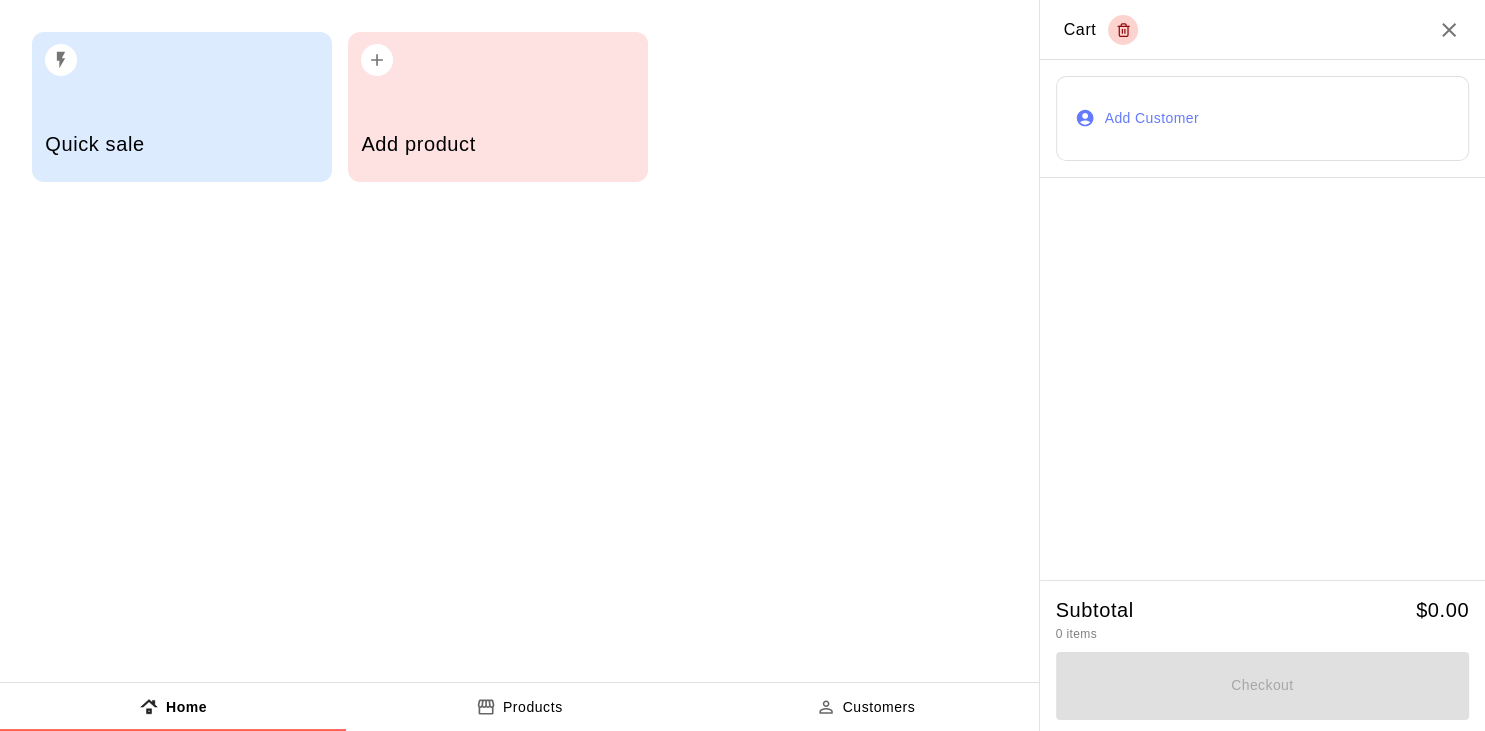 click at bounding box center [497, 54] 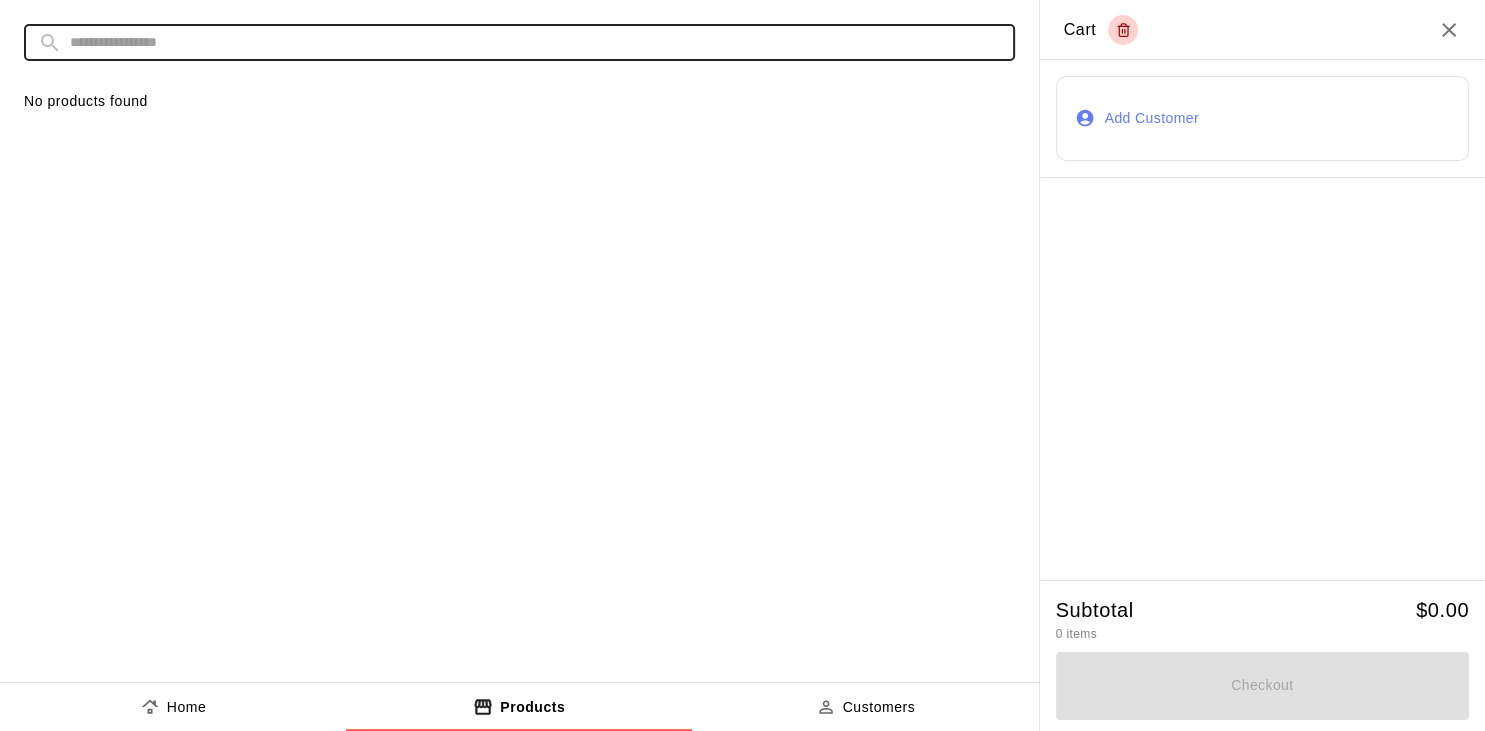 click at bounding box center (535, 42) 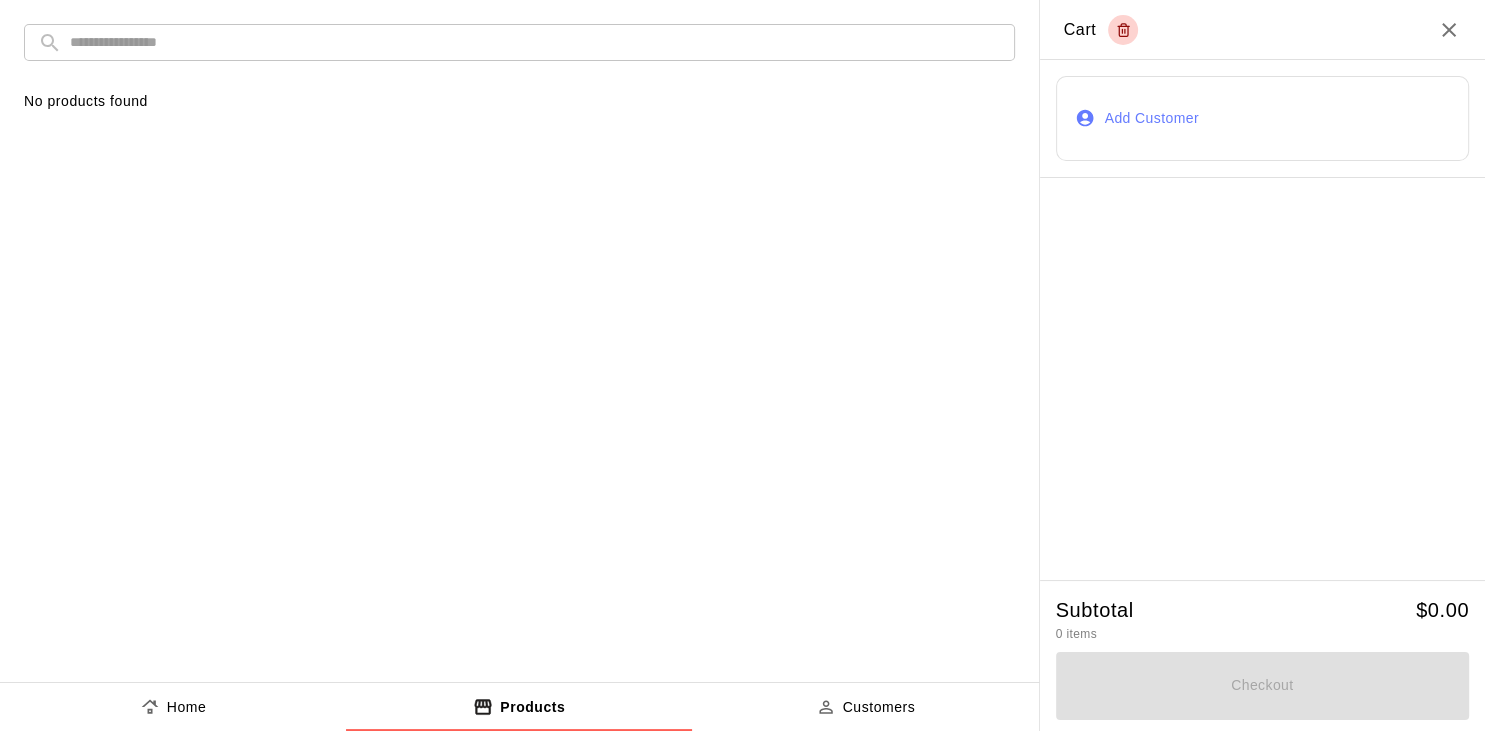 click on "​ ​ No products found" at bounding box center [519, 329] 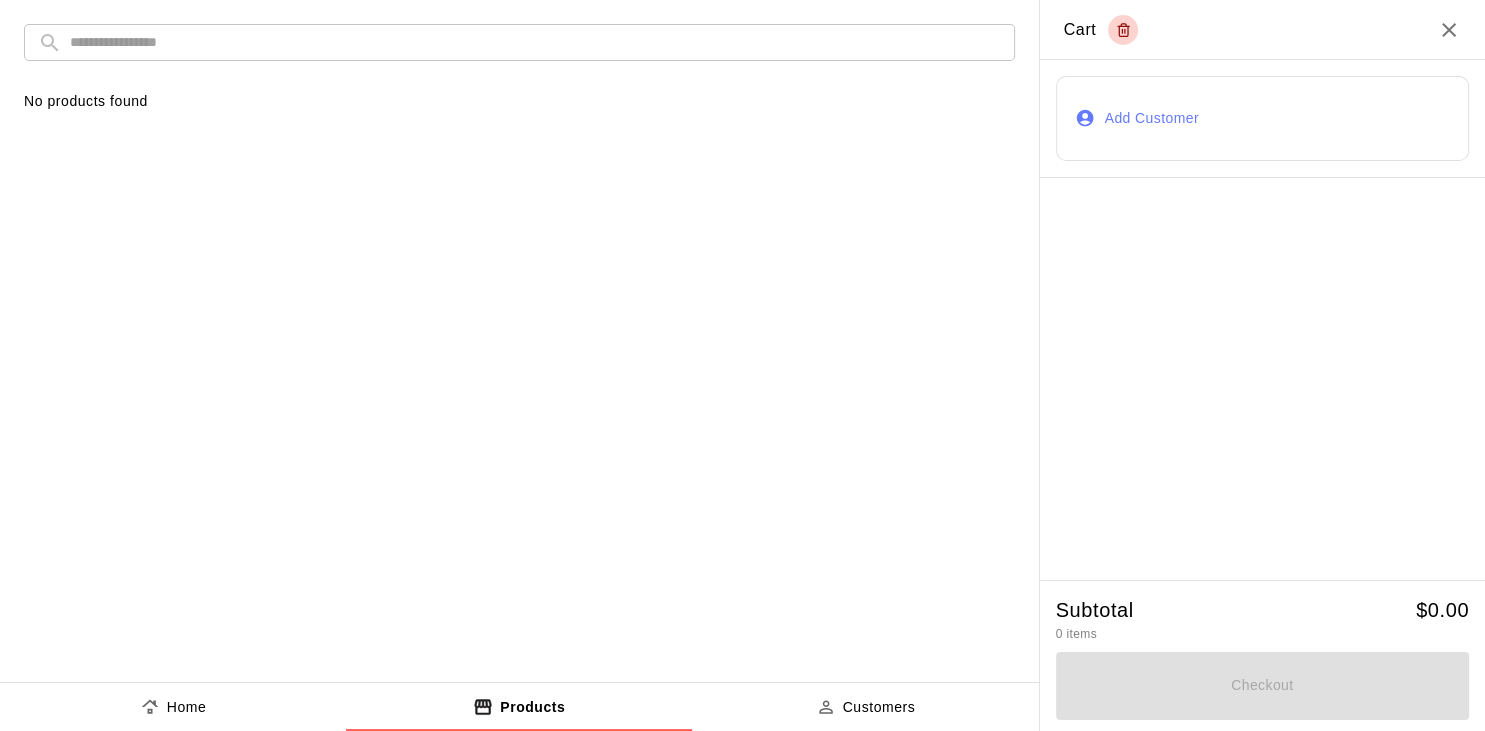 click at bounding box center [535, 42] 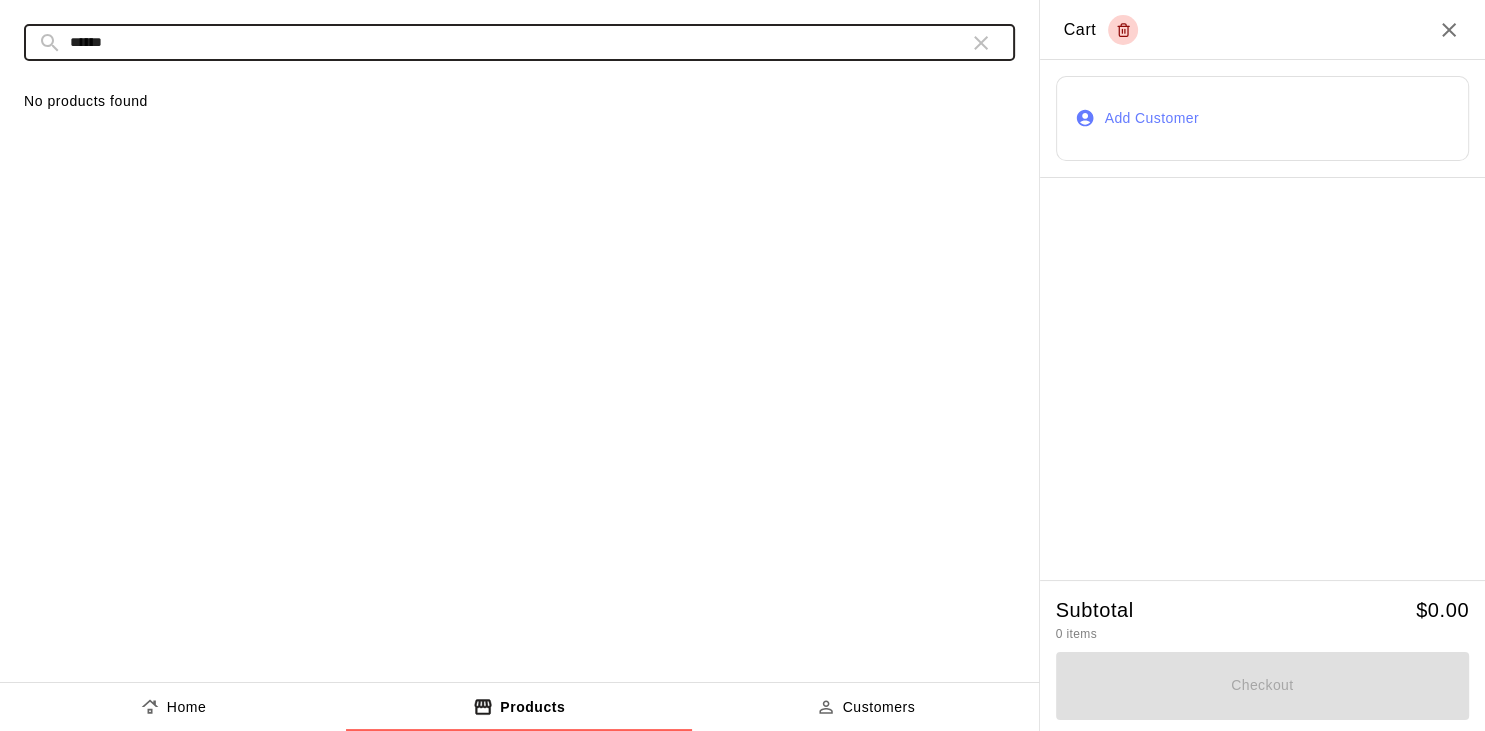 type on "******" 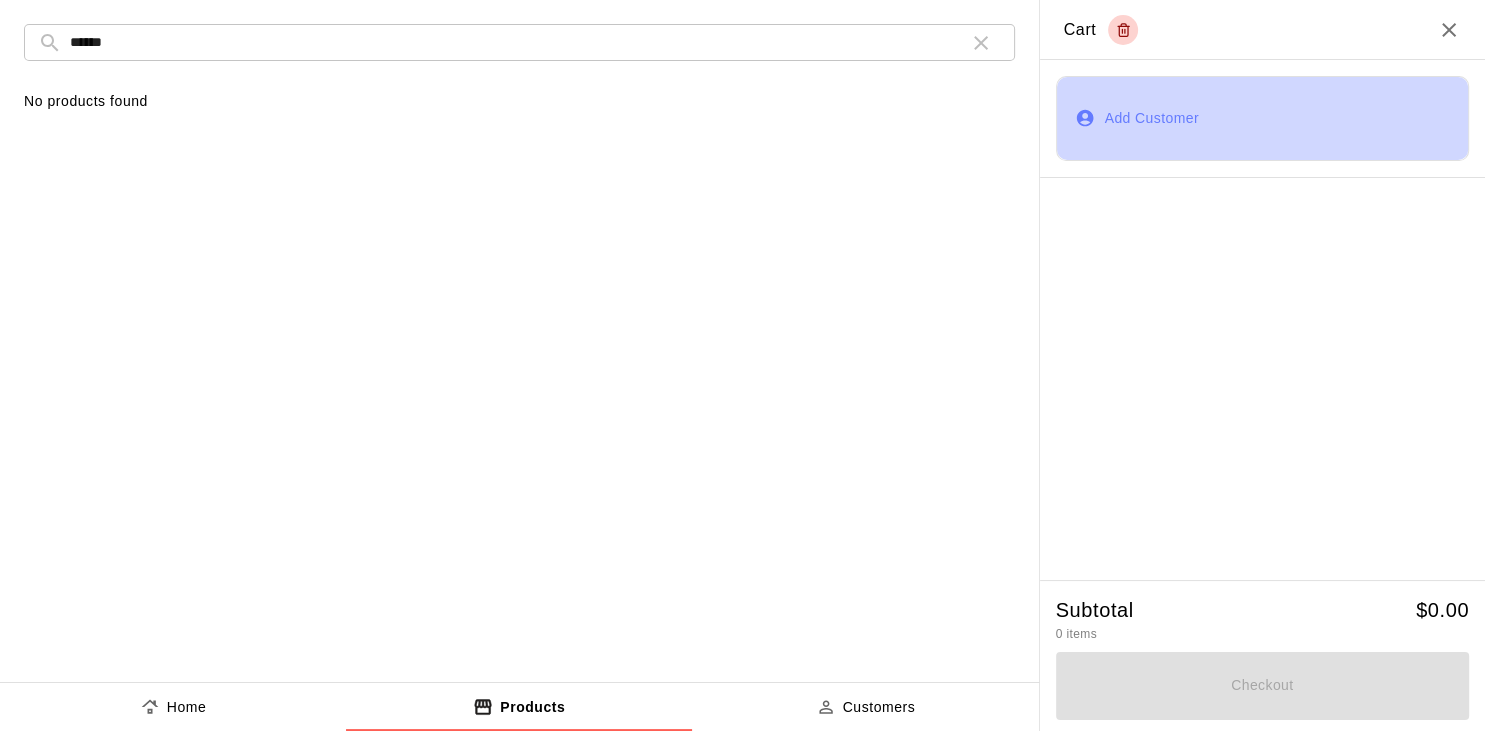 click on "Add Customer" at bounding box center [1263, 118] 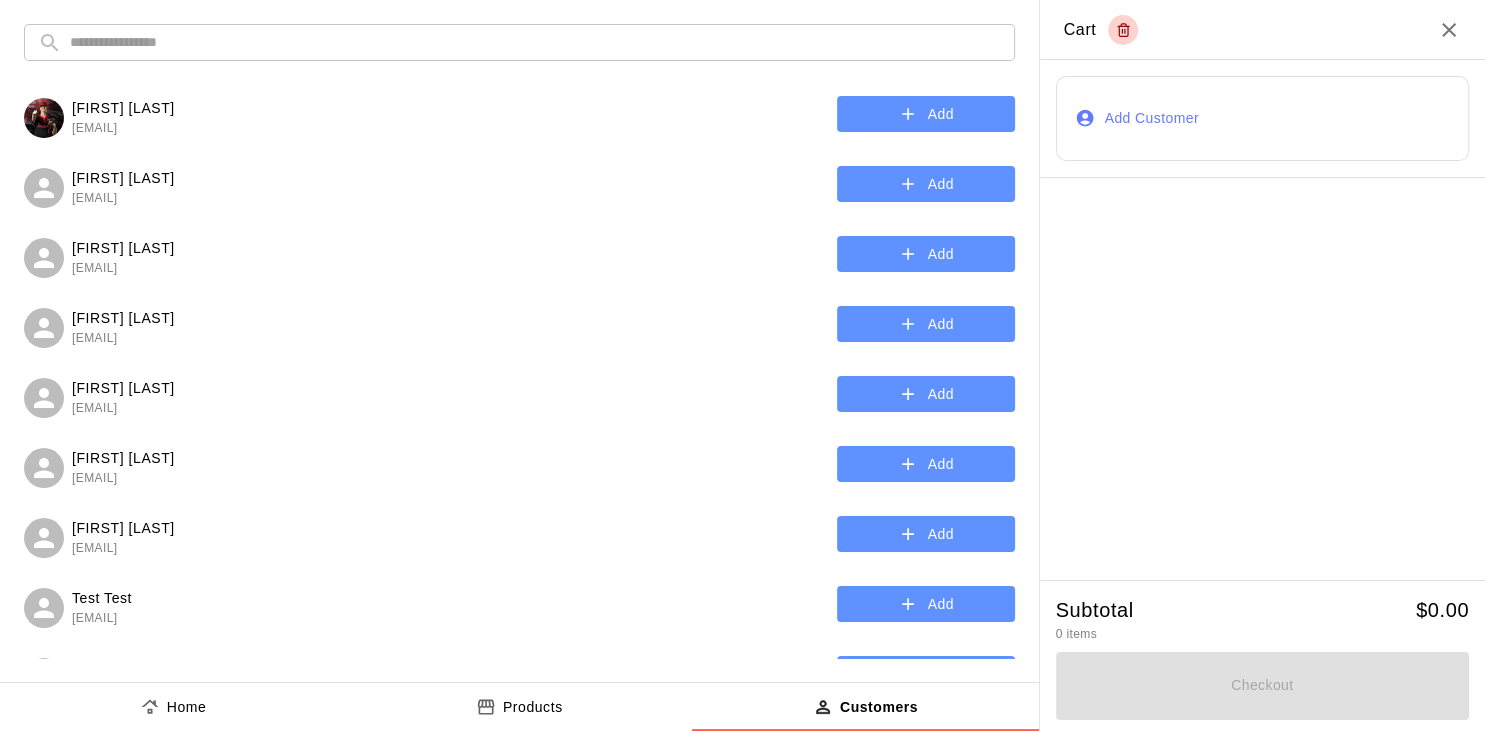 click on "Add" at bounding box center (926, 114) 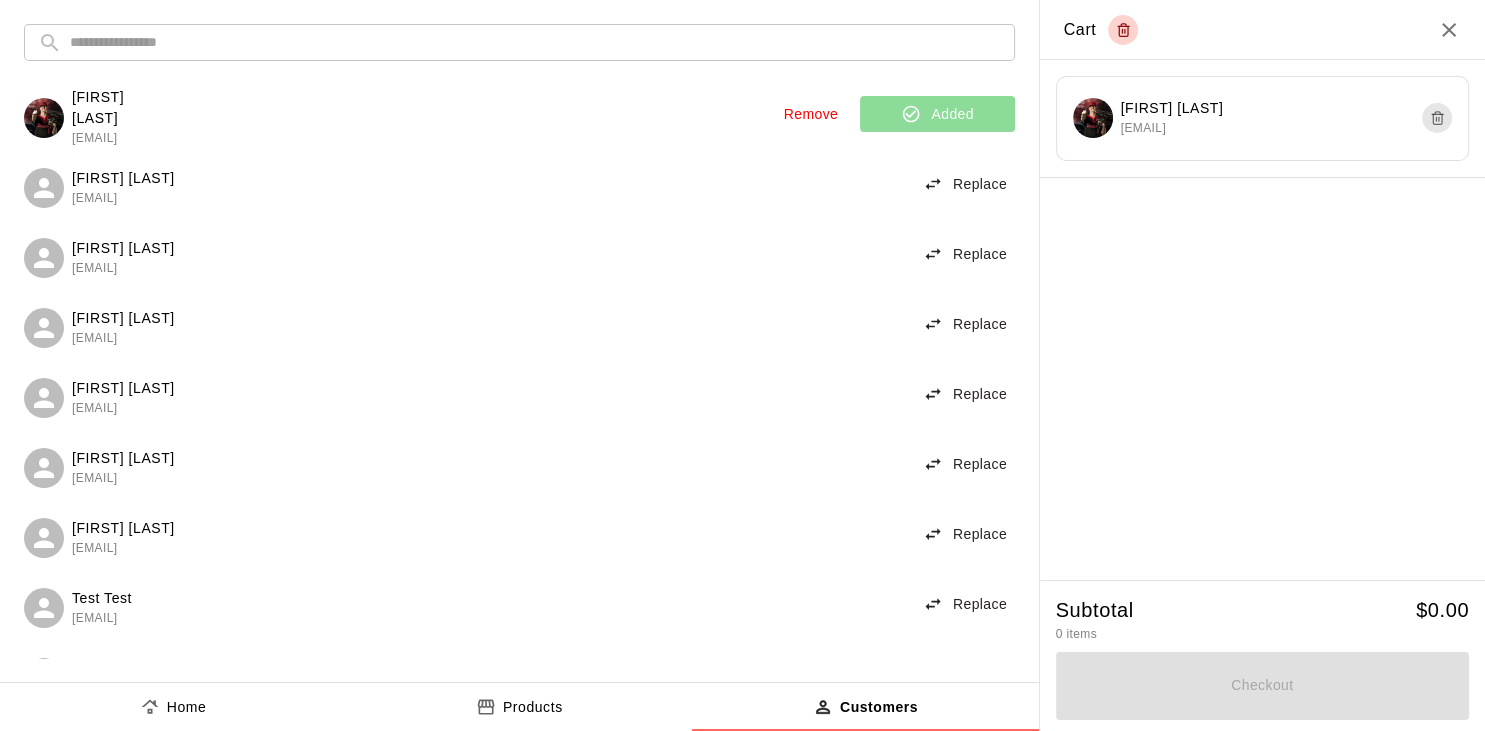 click at bounding box center [1263, 379] 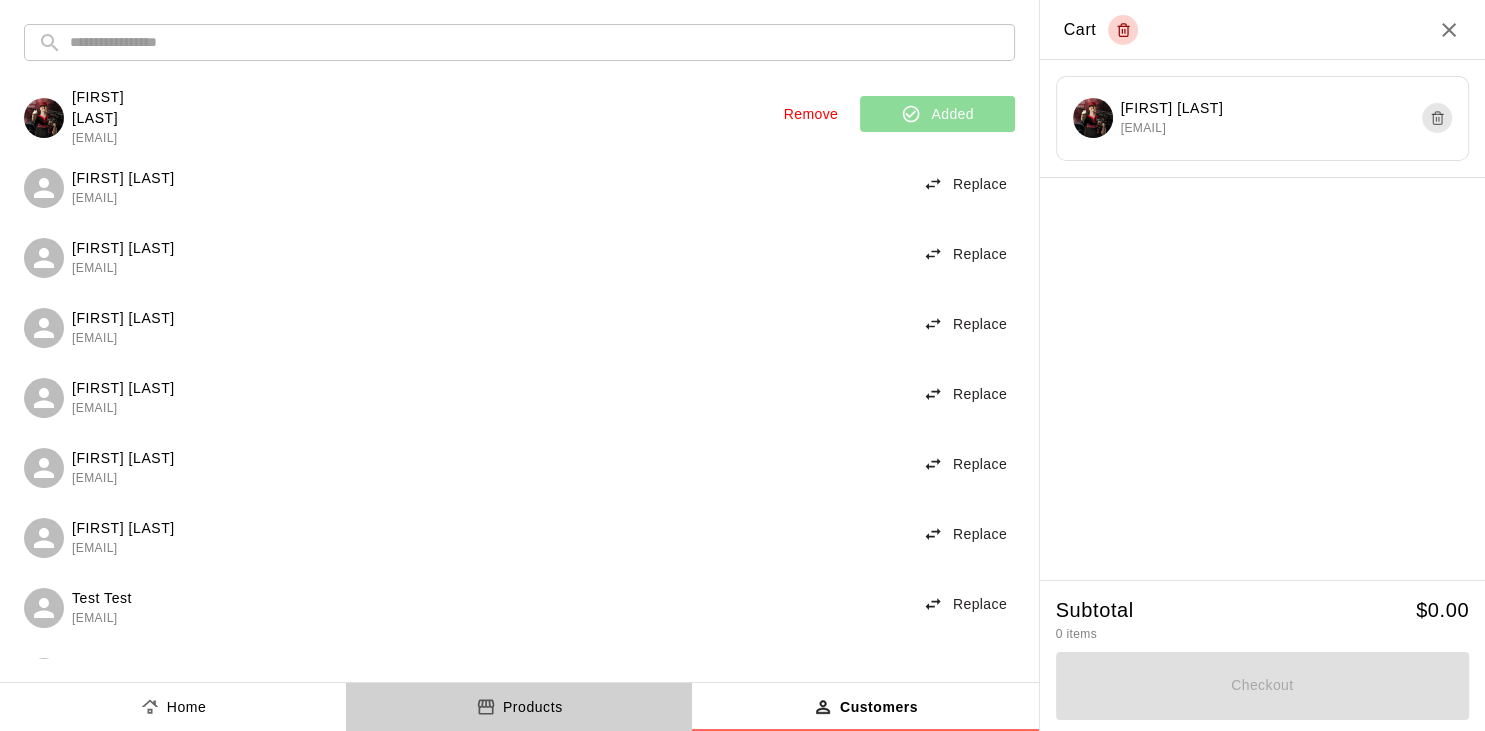 click on "Products" at bounding box center (533, 707) 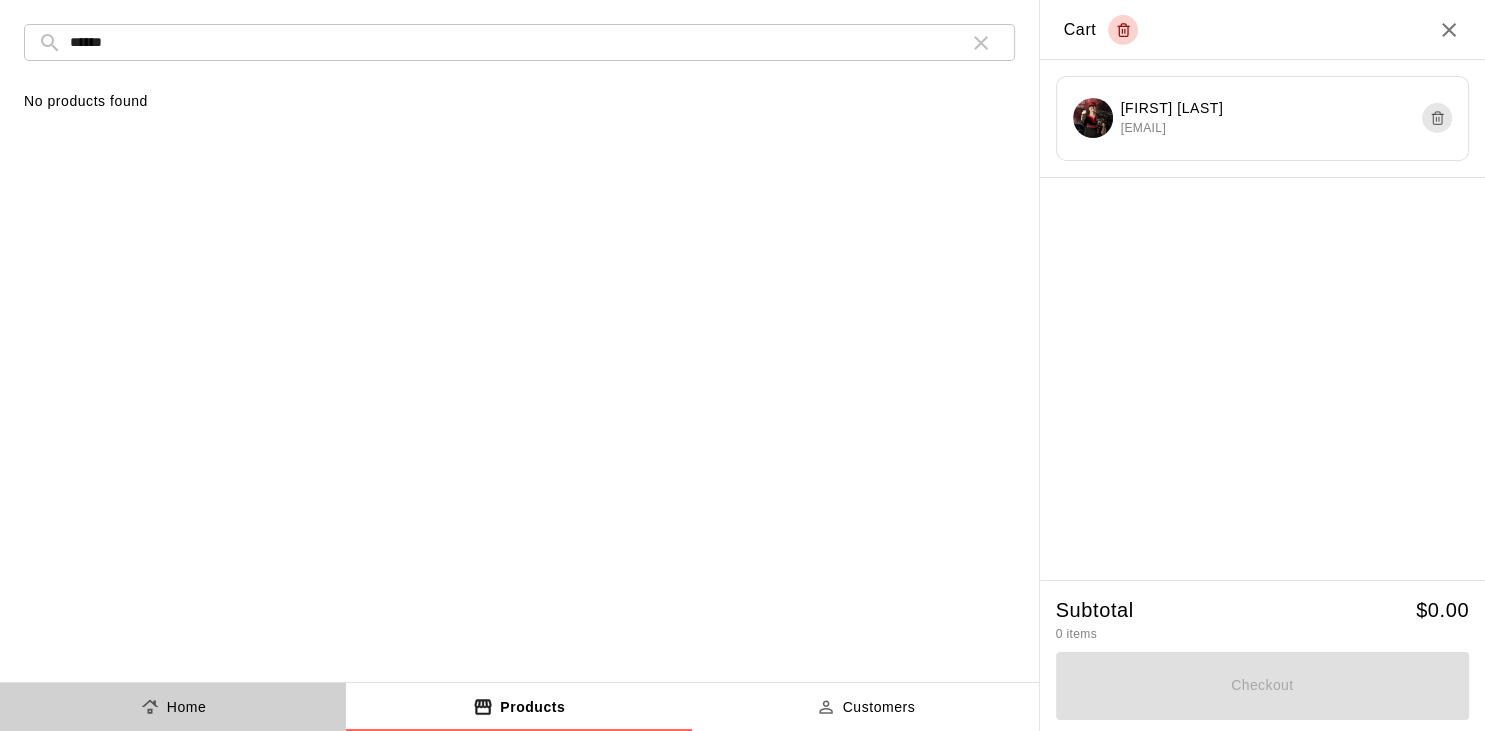 click on "Home" at bounding box center (187, 707) 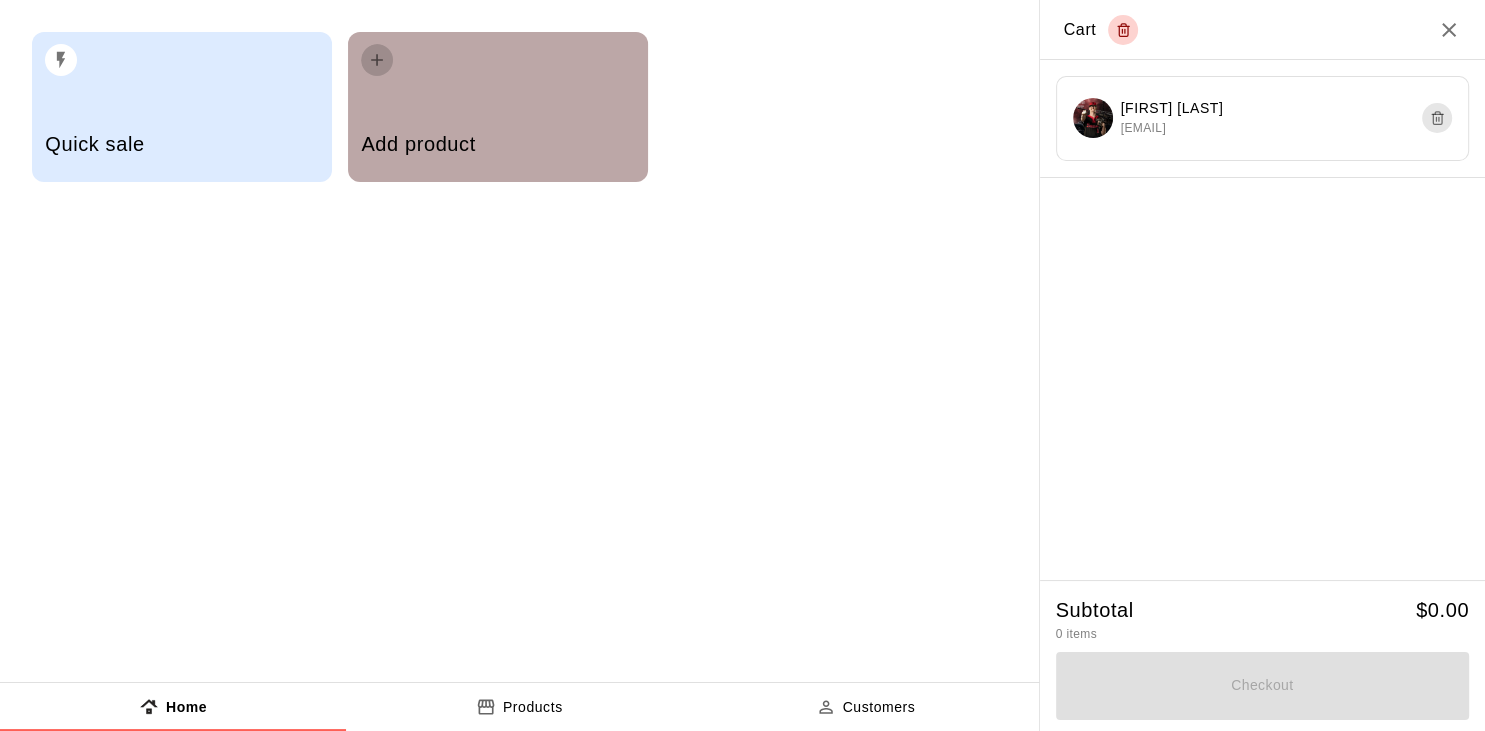 click 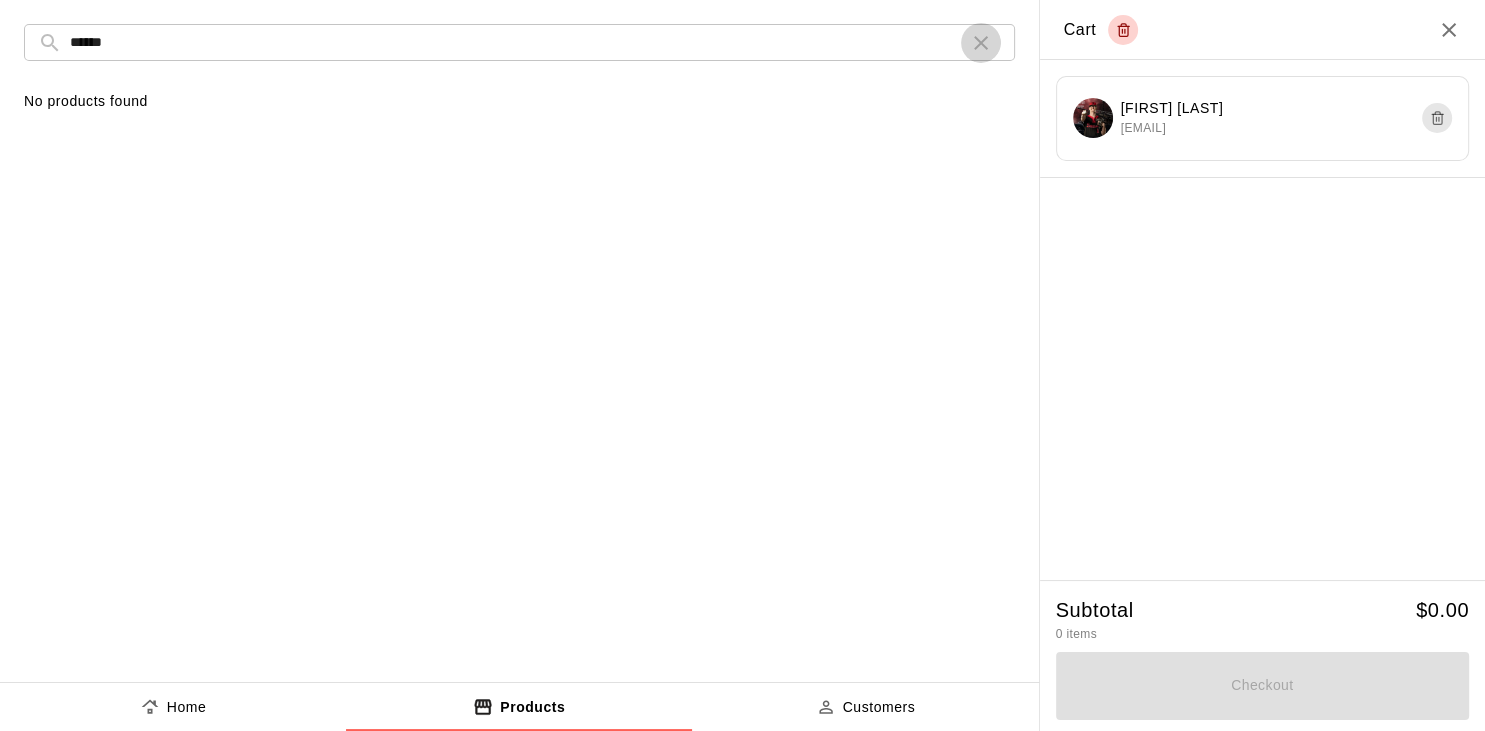 click 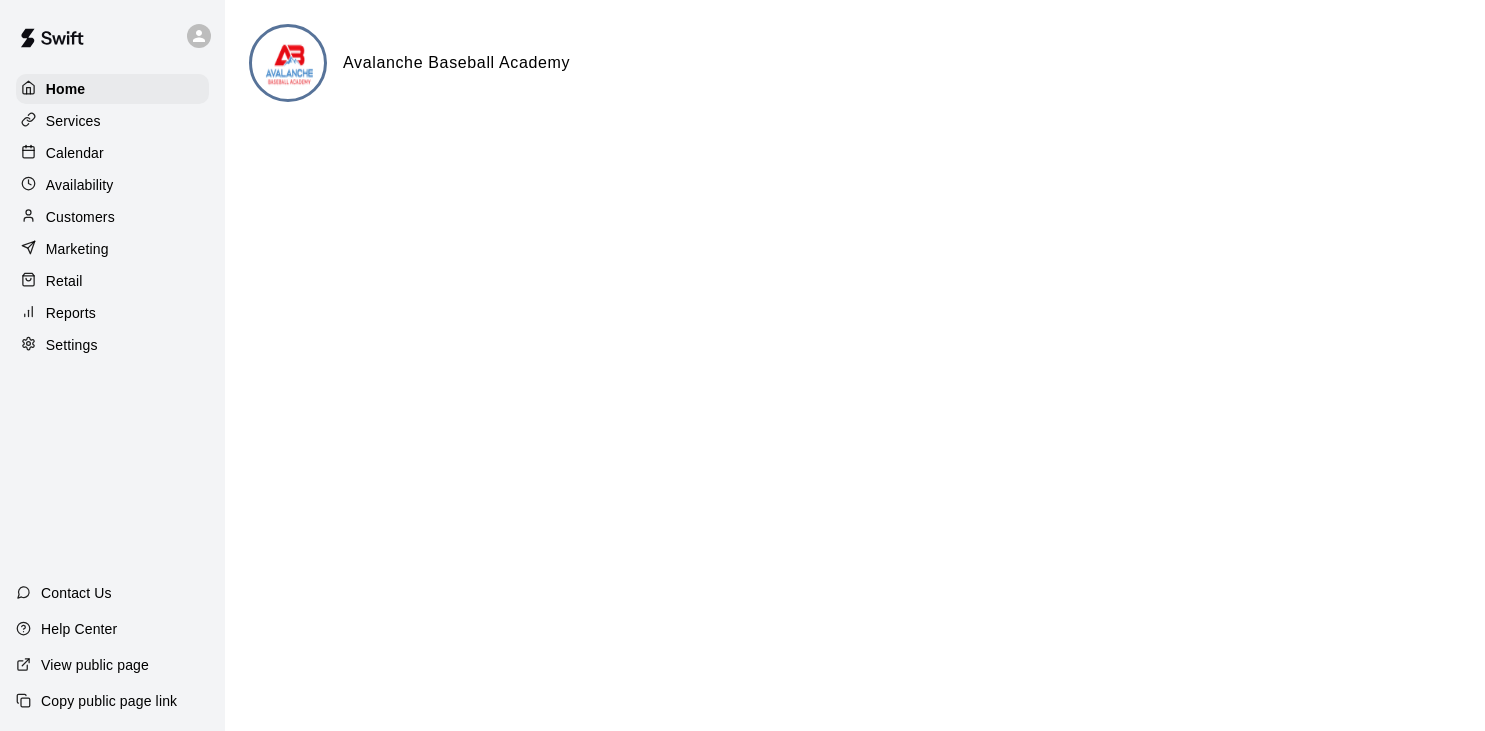 scroll, scrollTop: 0, scrollLeft: 0, axis: both 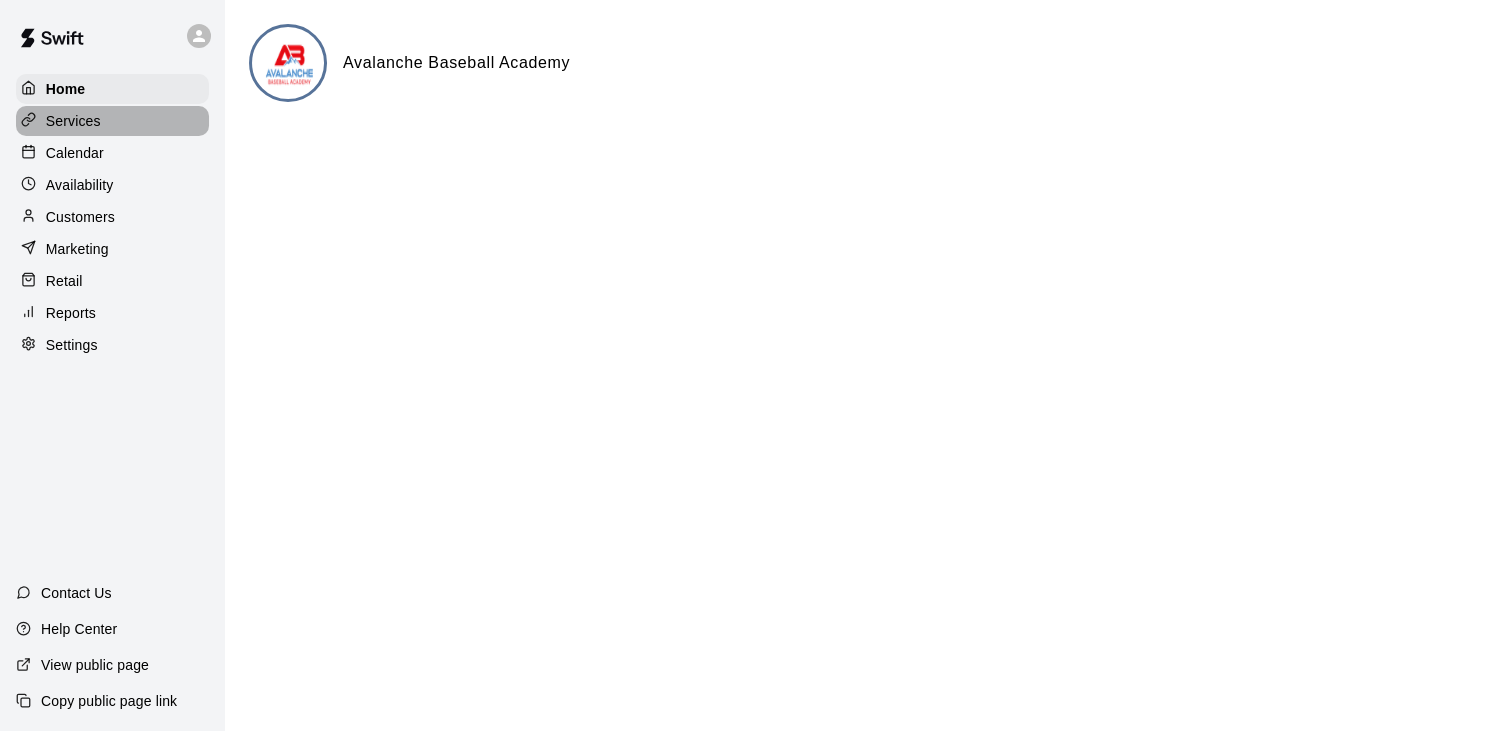 click on "Services" at bounding box center (73, 121) 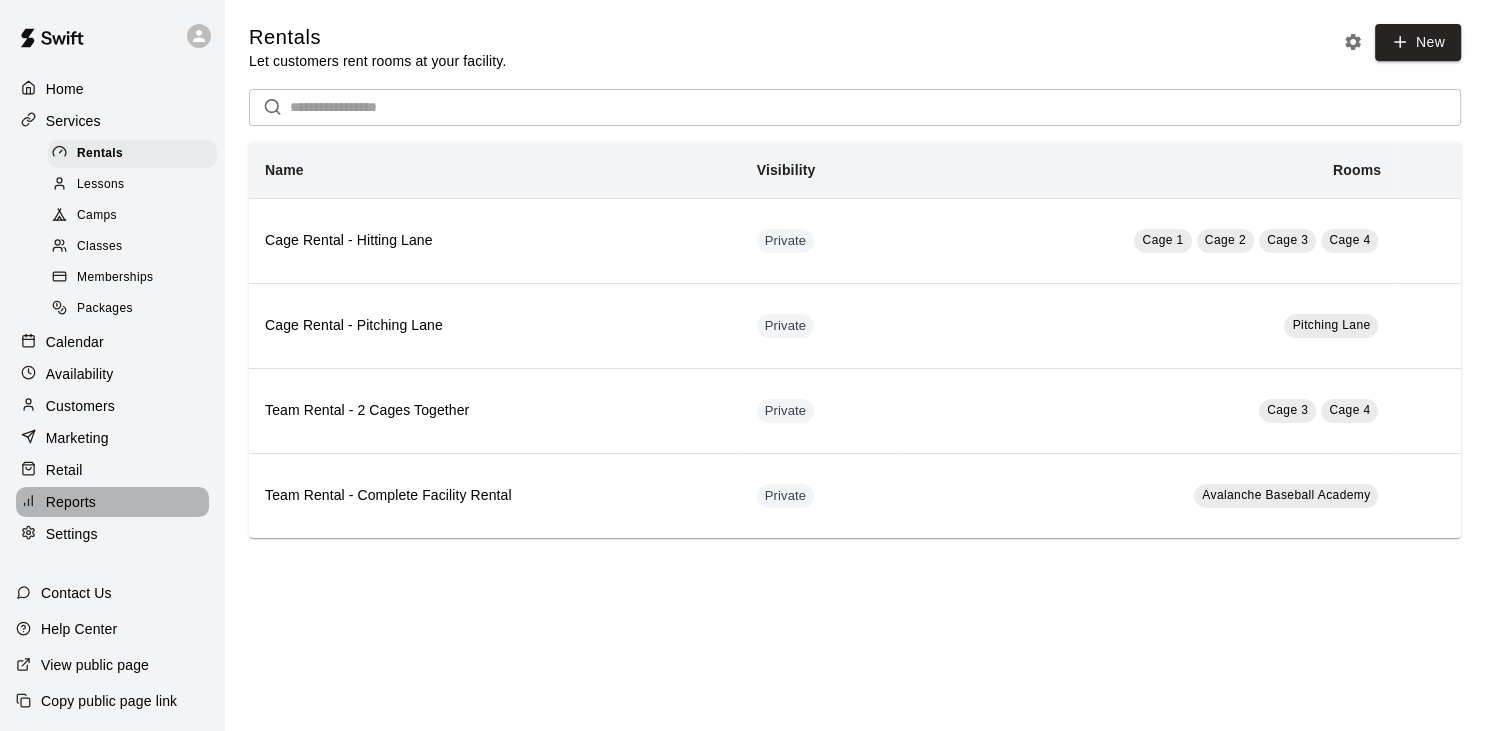 click on "Reports" at bounding box center [71, 502] 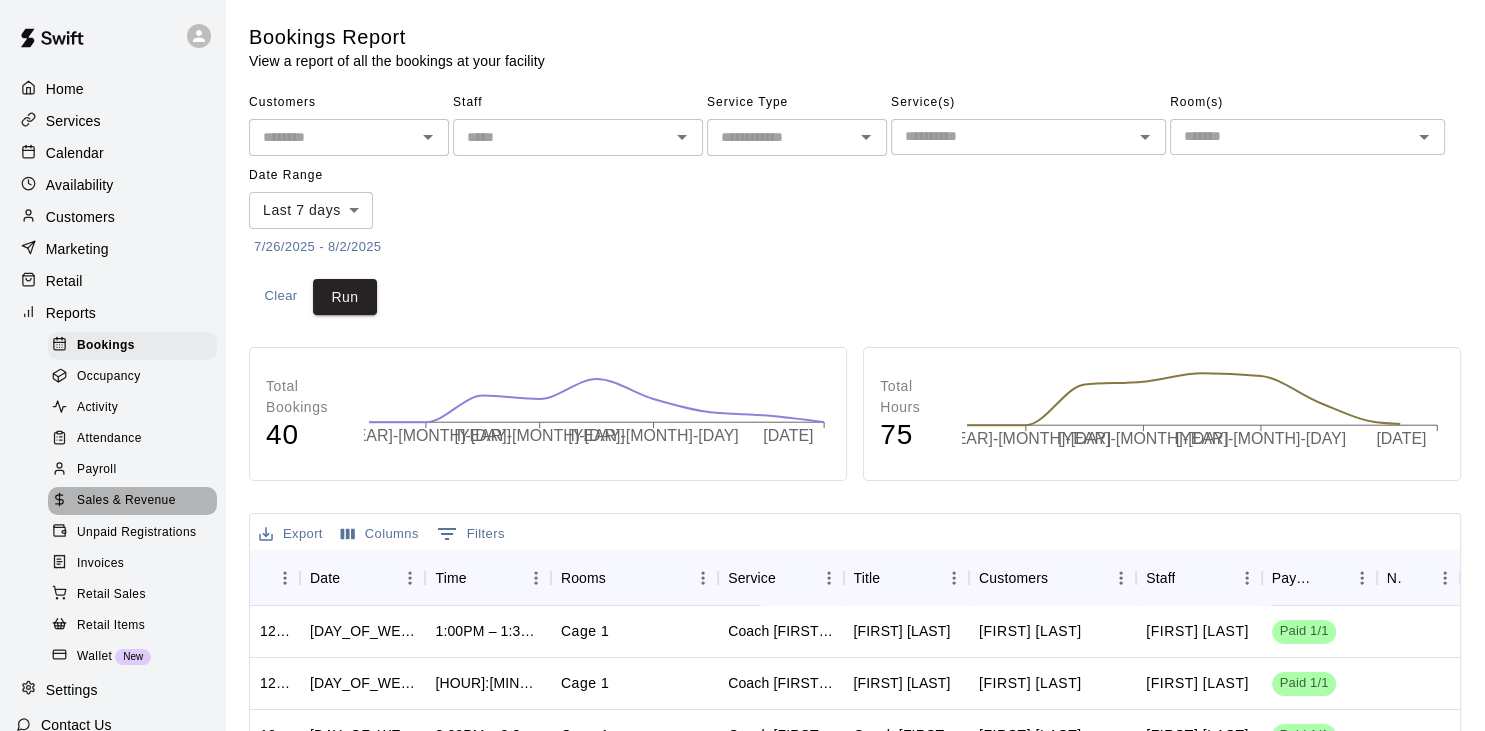 click on "Sales & Revenue" at bounding box center [126, 501] 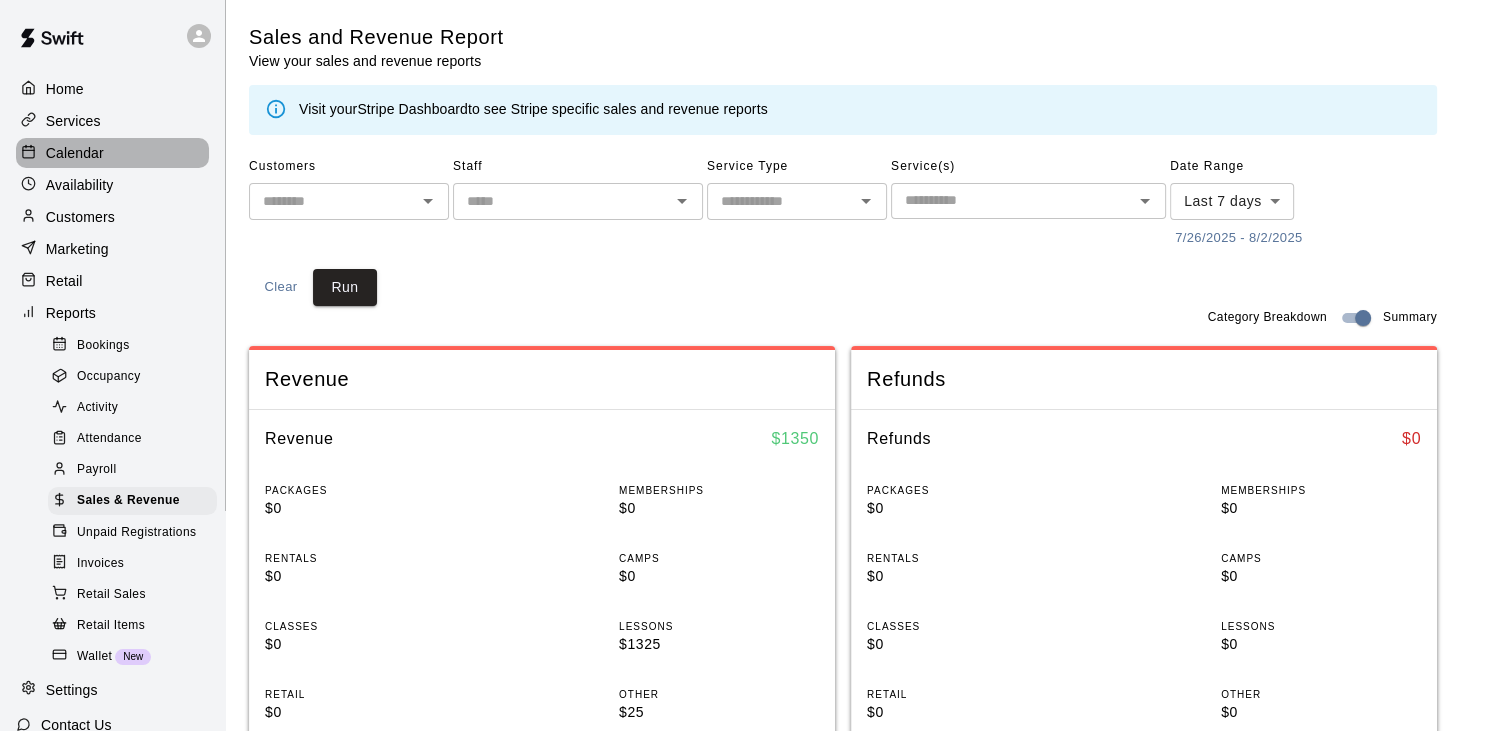 click at bounding box center [33, 153] 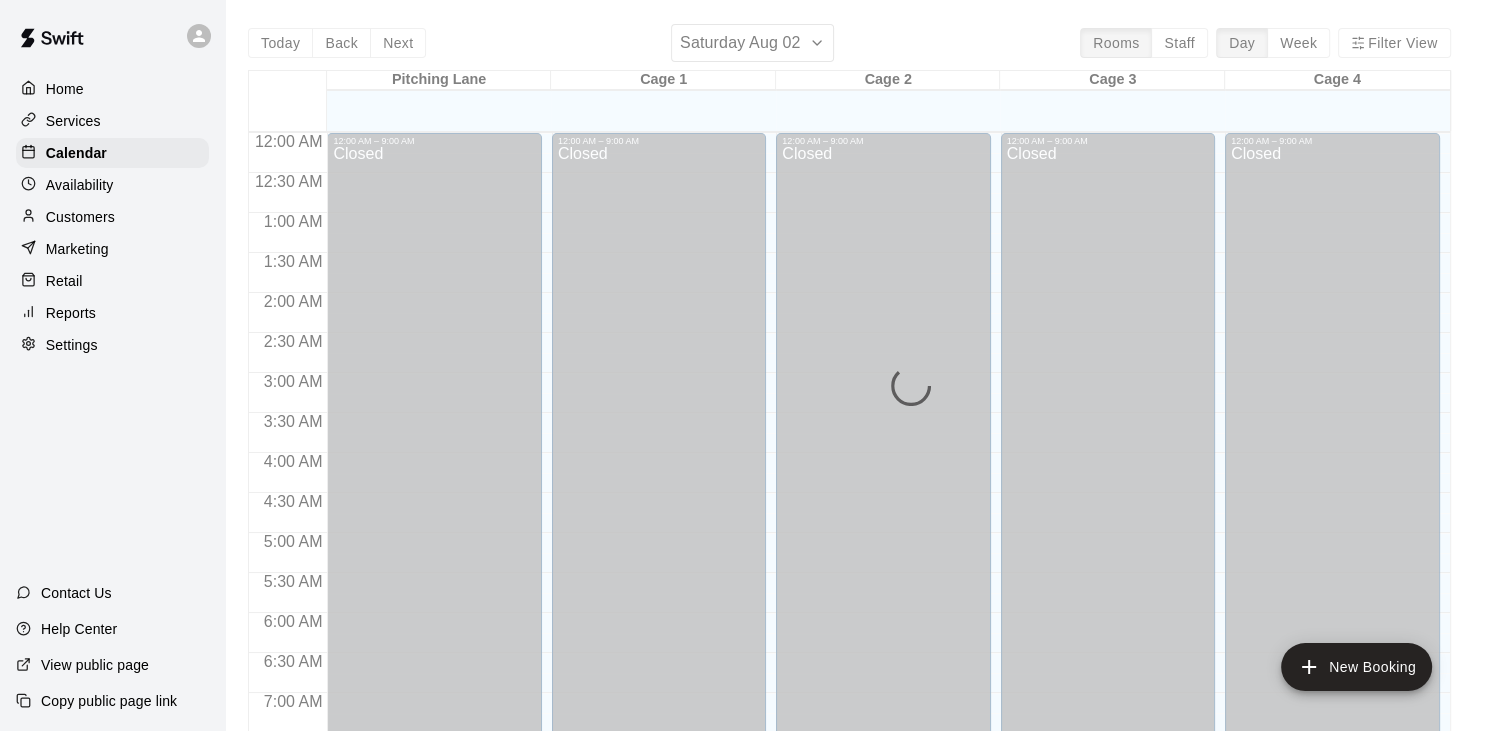scroll, scrollTop: 1237, scrollLeft: 0, axis: vertical 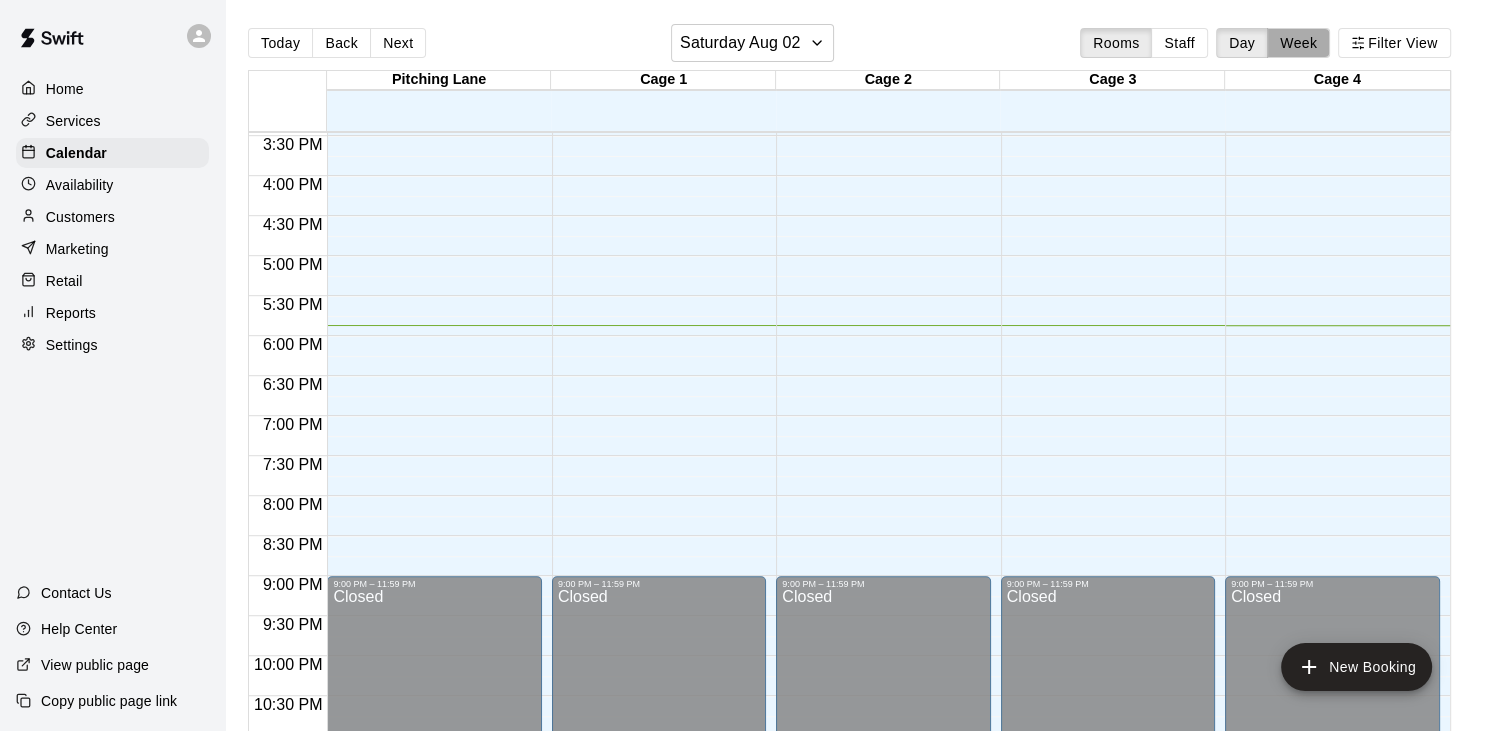 click on "Week" at bounding box center (1298, 43) 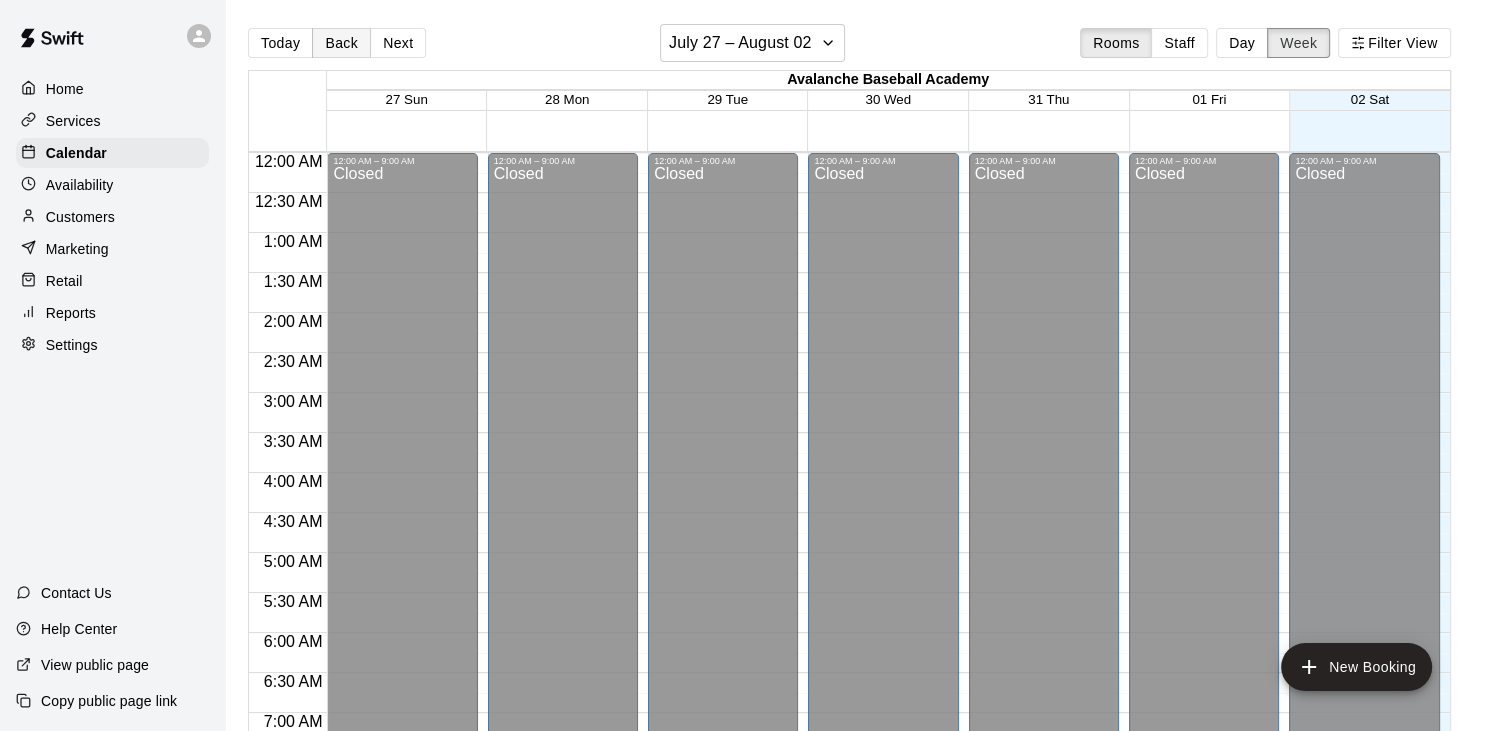 scroll, scrollTop: 1318, scrollLeft: 0, axis: vertical 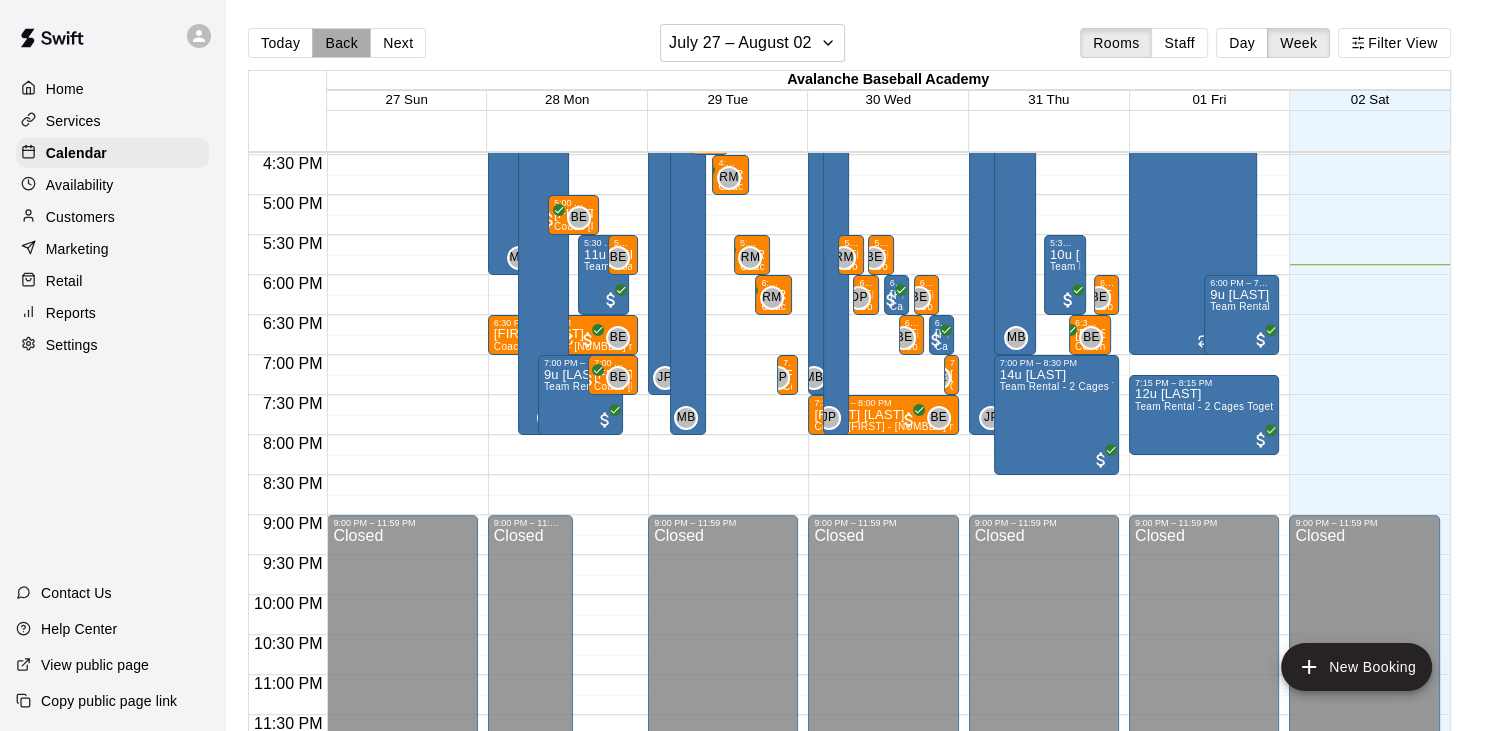 click on "Back" at bounding box center [341, 43] 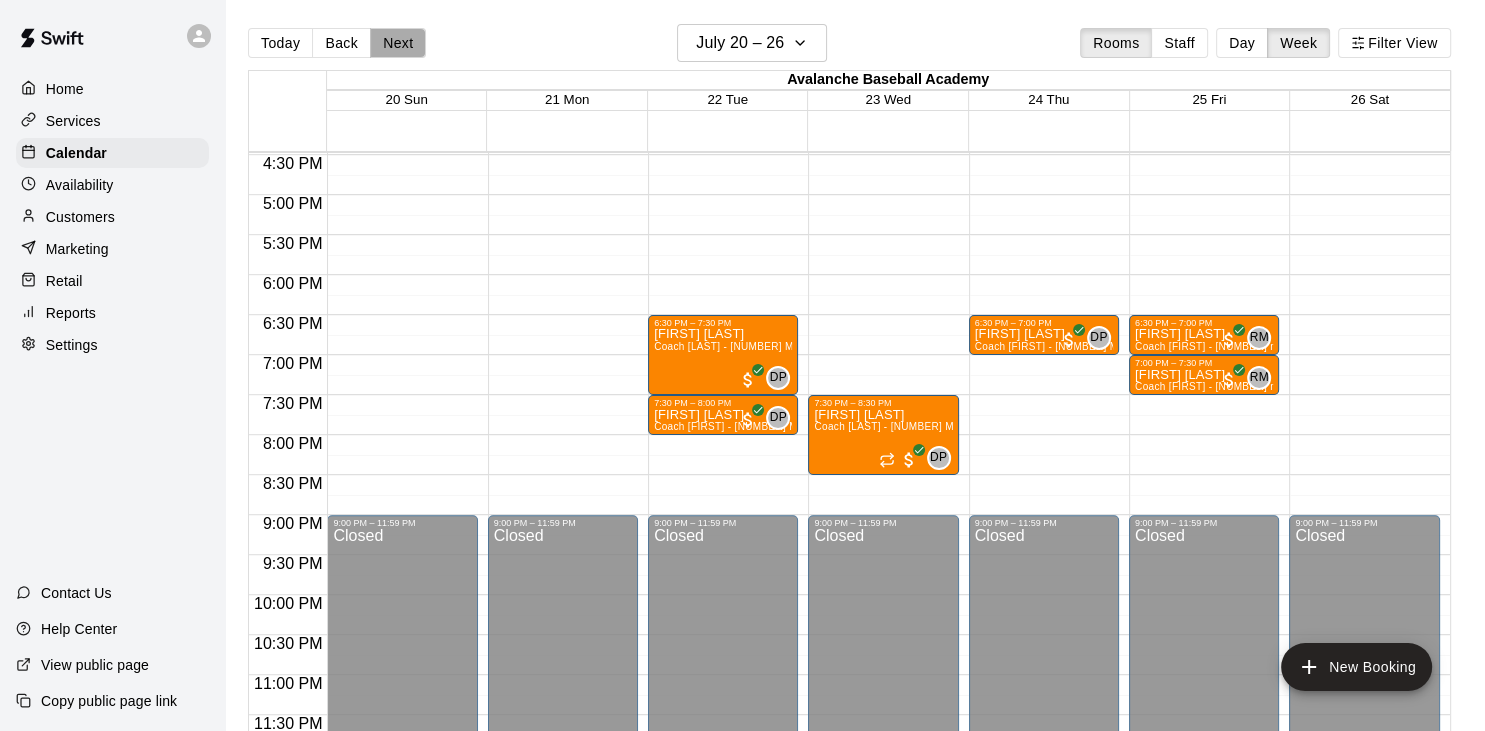 click on "Next" at bounding box center (398, 43) 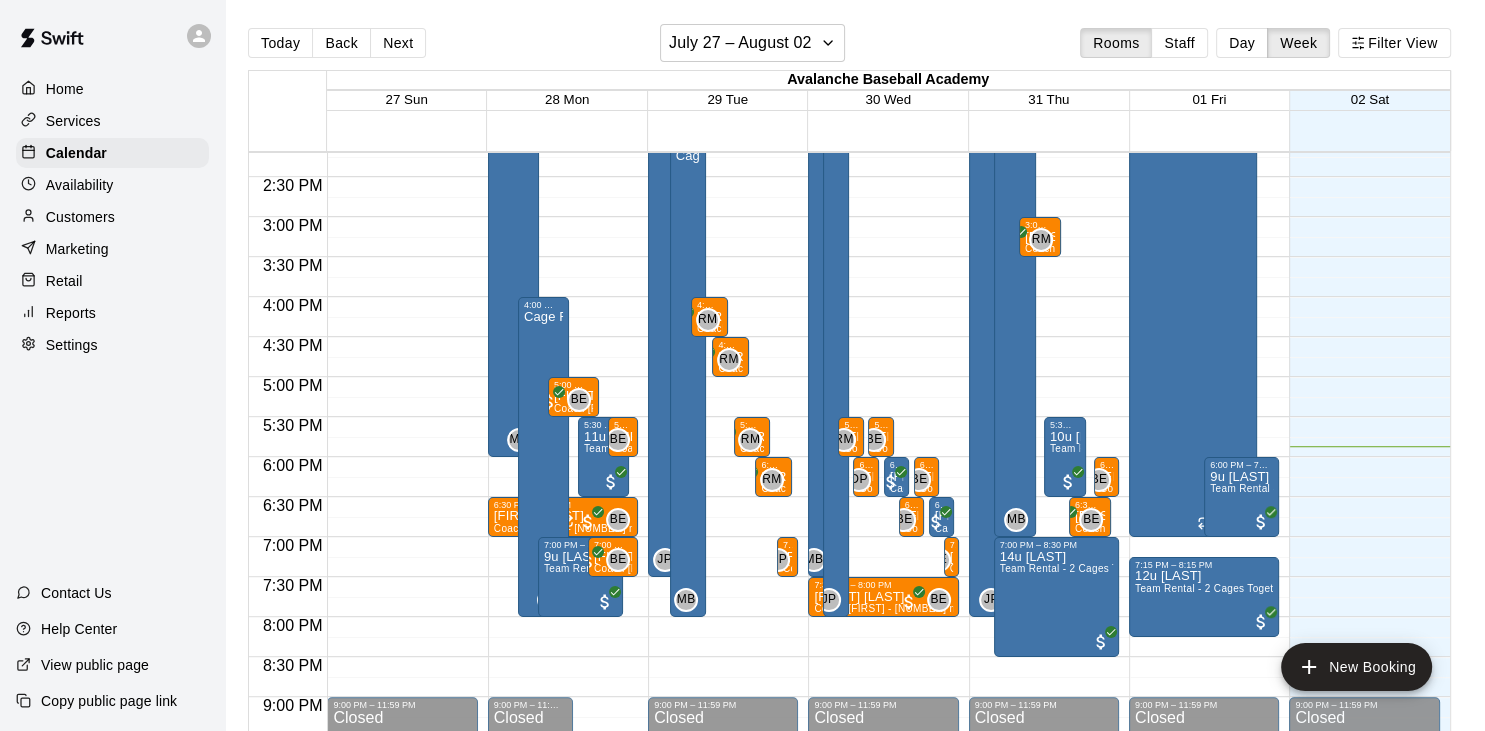 scroll, scrollTop: 1138, scrollLeft: 0, axis: vertical 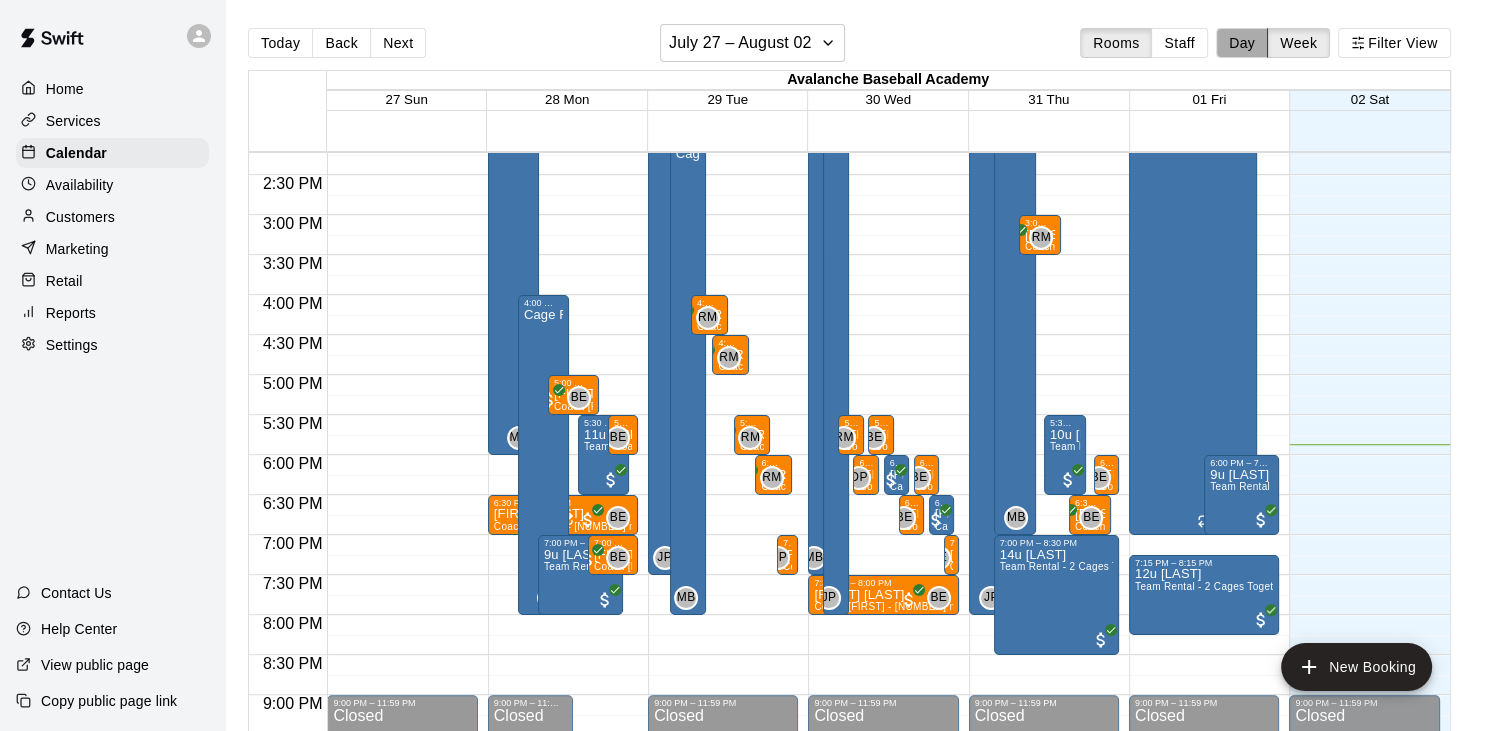 click on "Day" at bounding box center [1242, 43] 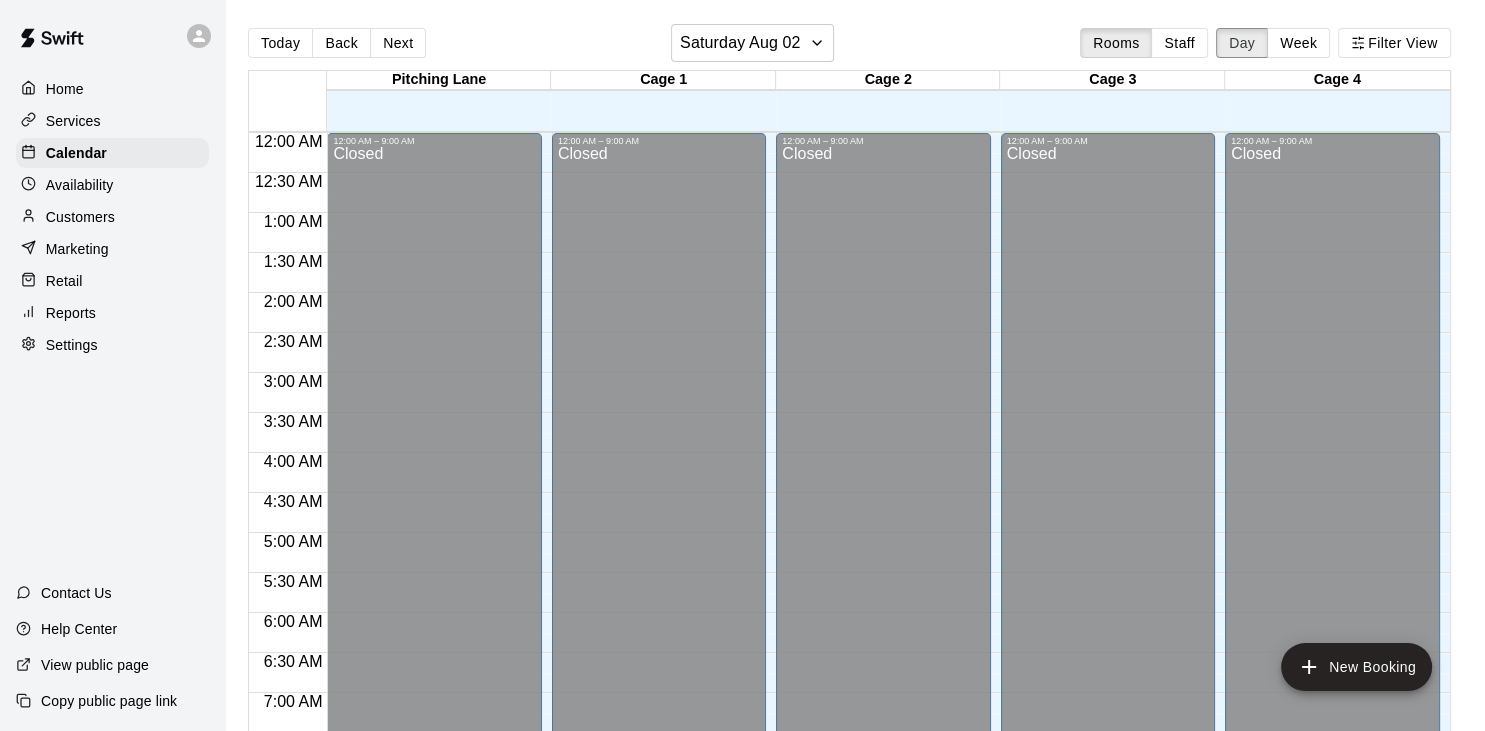scroll, scrollTop: 1298, scrollLeft: 0, axis: vertical 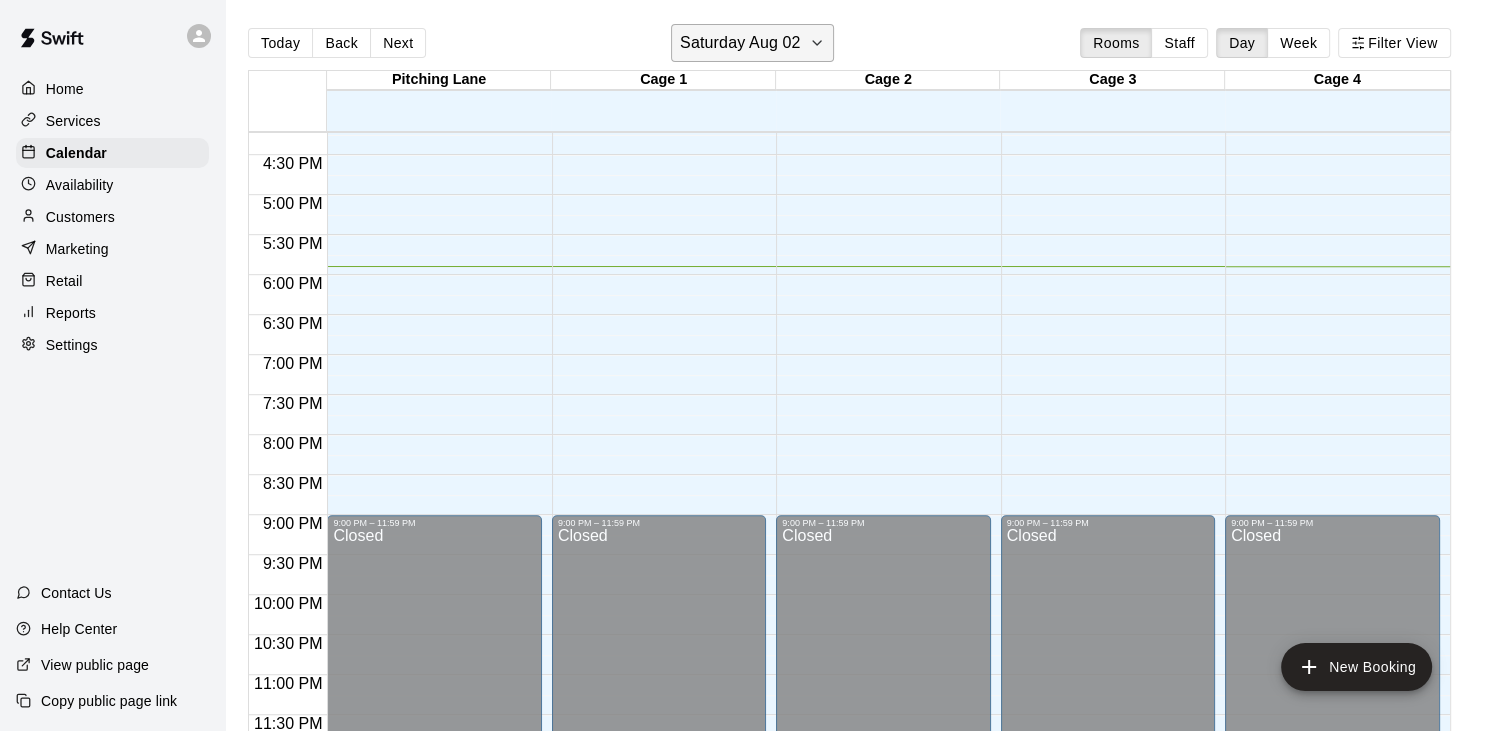 click 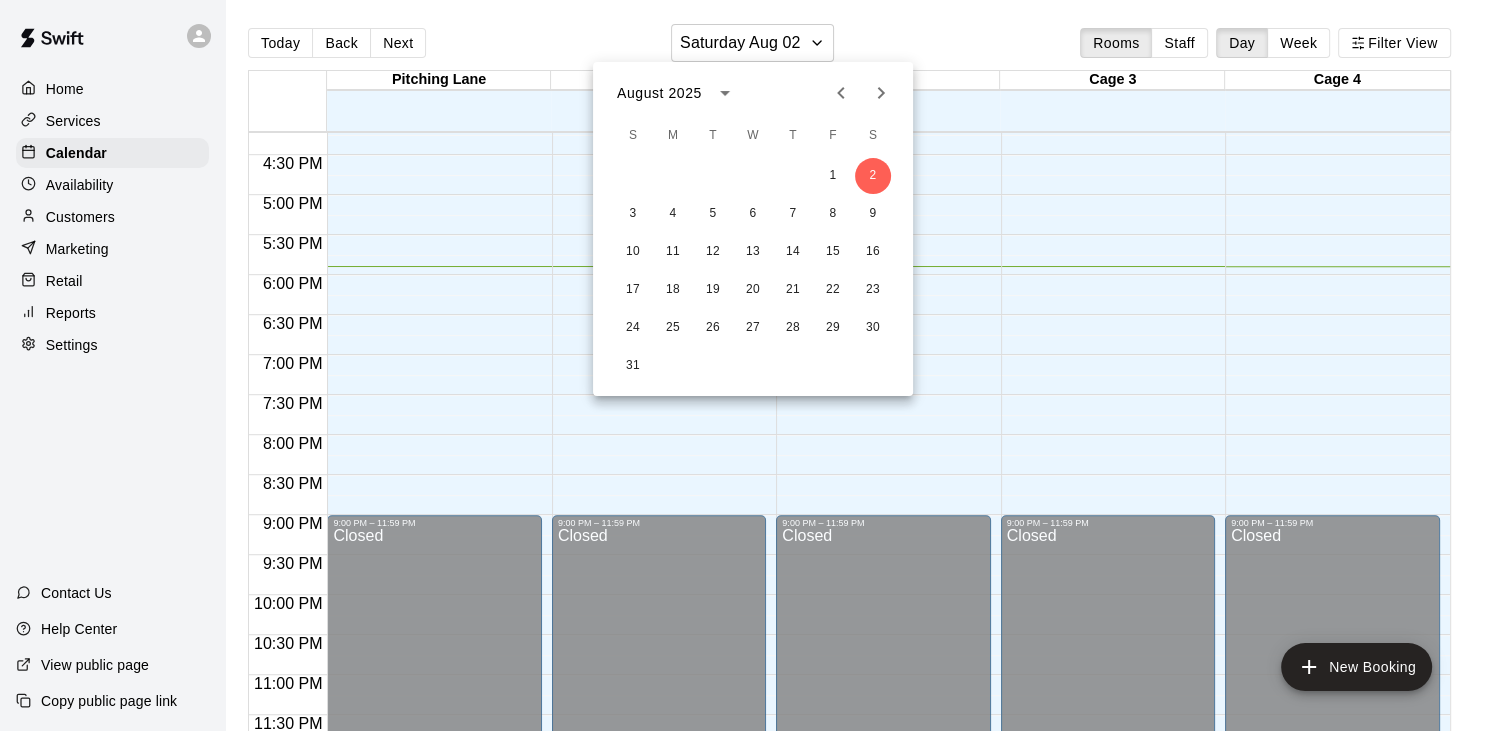 click 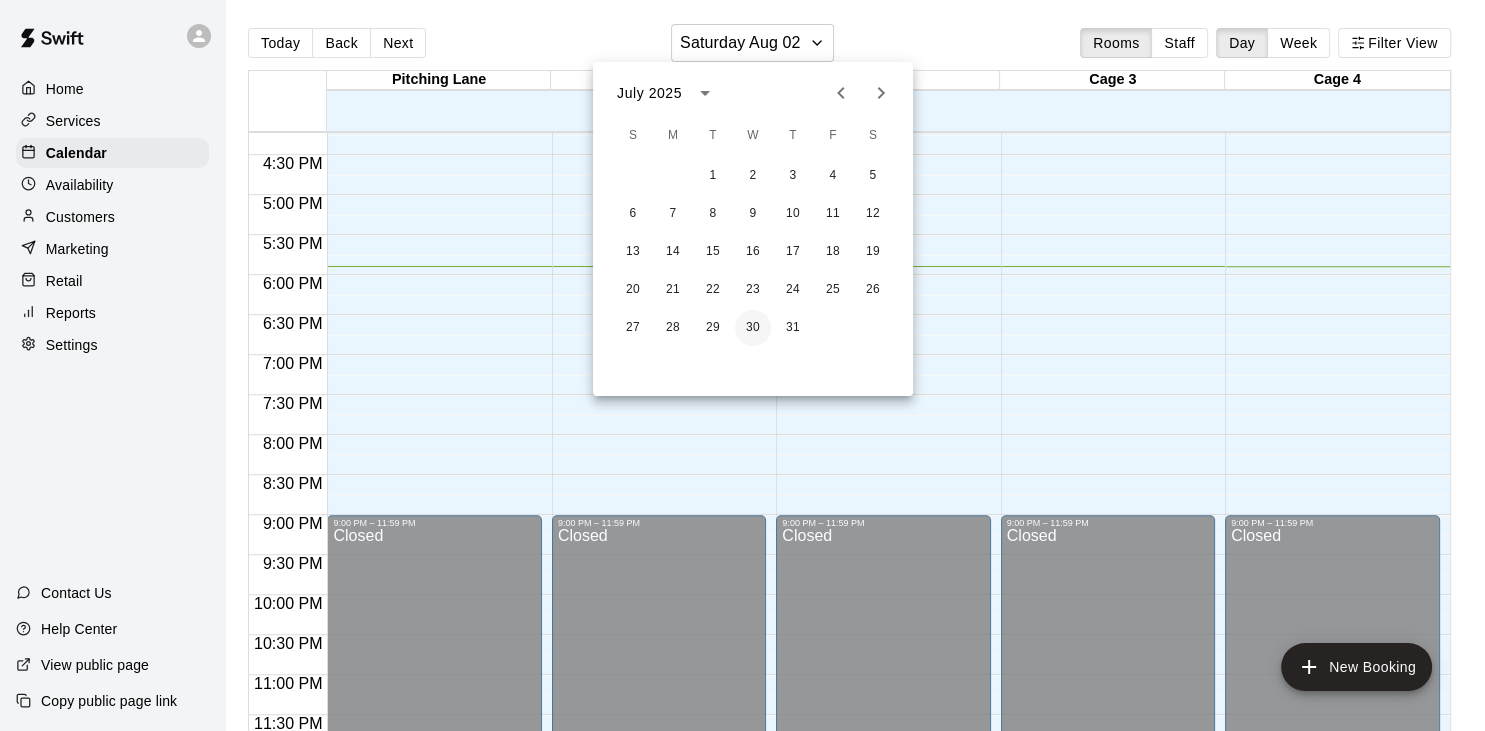 click on "30" at bounding box center [753, 328] 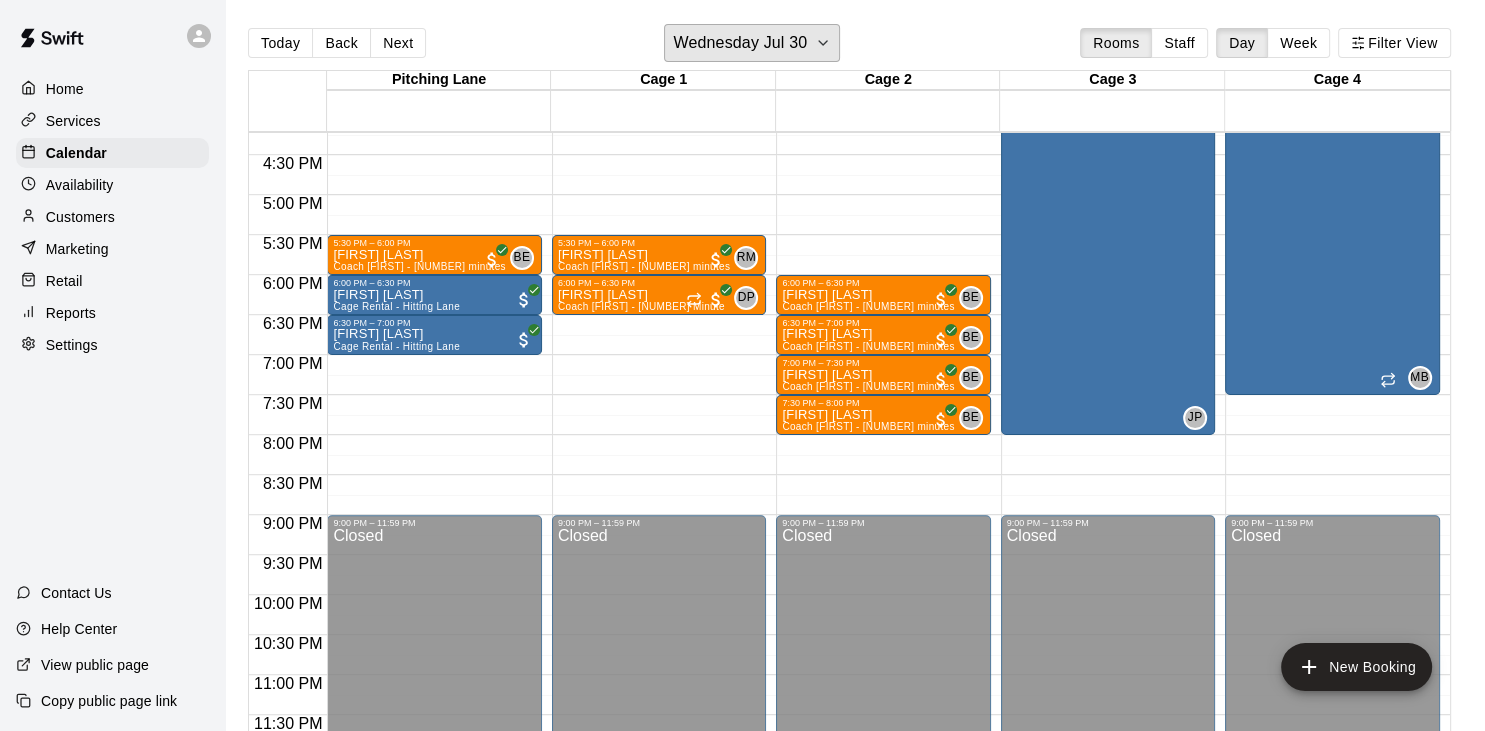 type 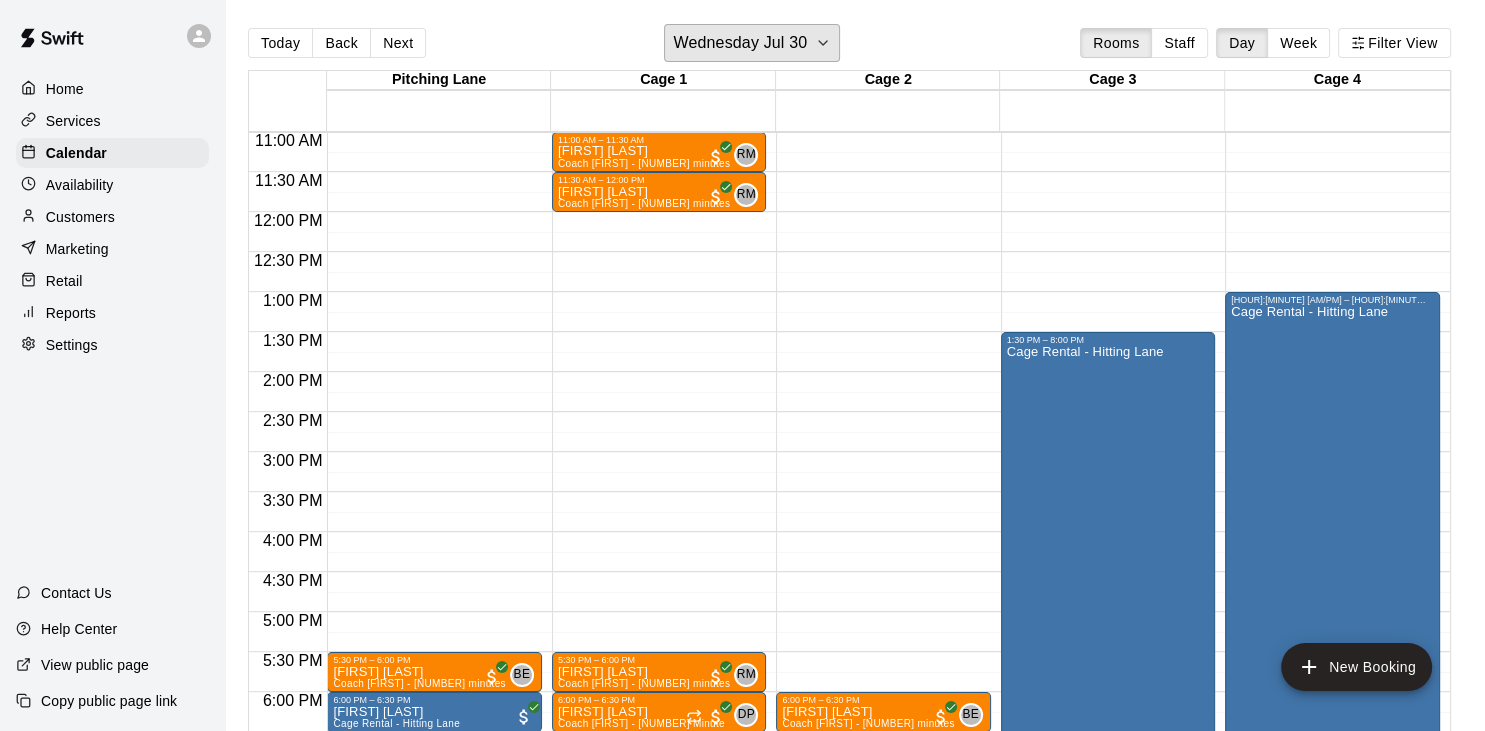 scroll, scrollTop: 884, scrollLeft: 0, axis: vertical 